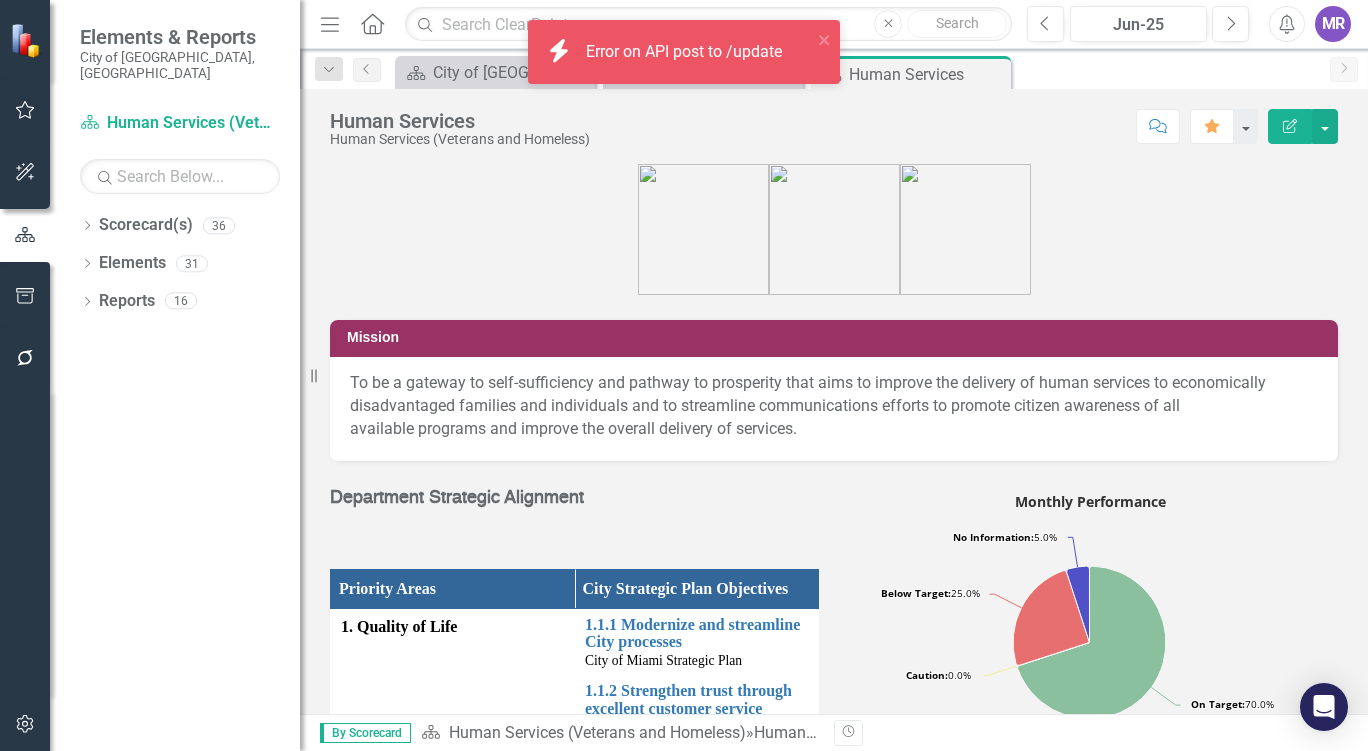 scroll, scrollTop: 0, scrollLeft: 0, axis: both 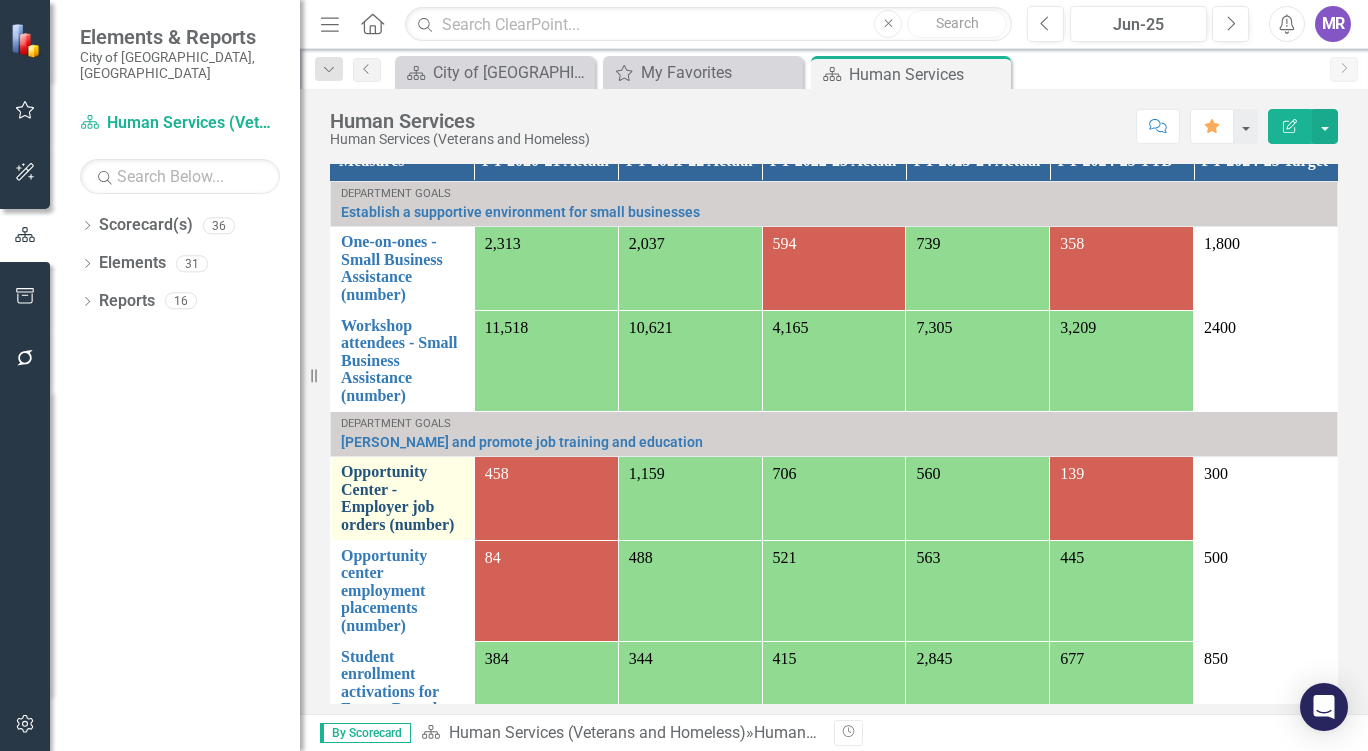 click on "Opportunity Center - Employer job orders (number)" at bounding box center [402, 498] 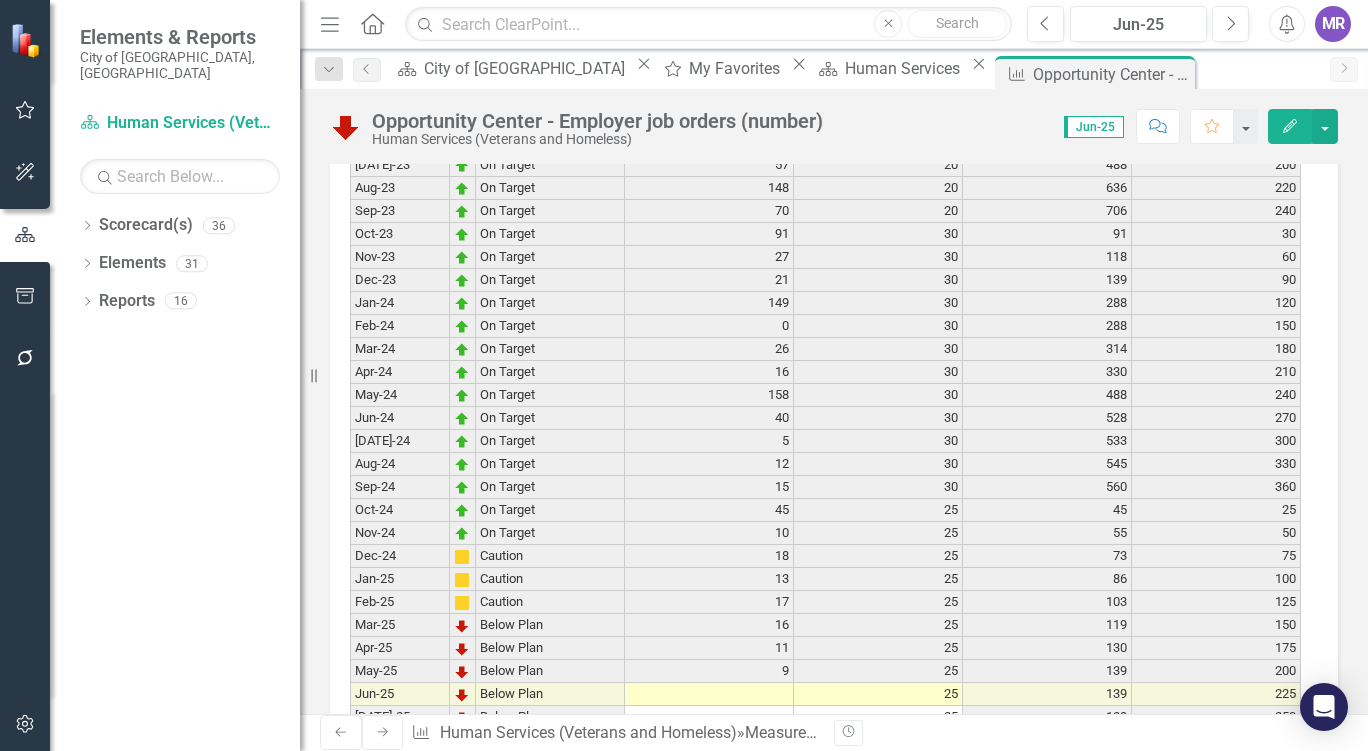 scroll, scrollTop: 3716, scrollLeft: 0, axis: vertical 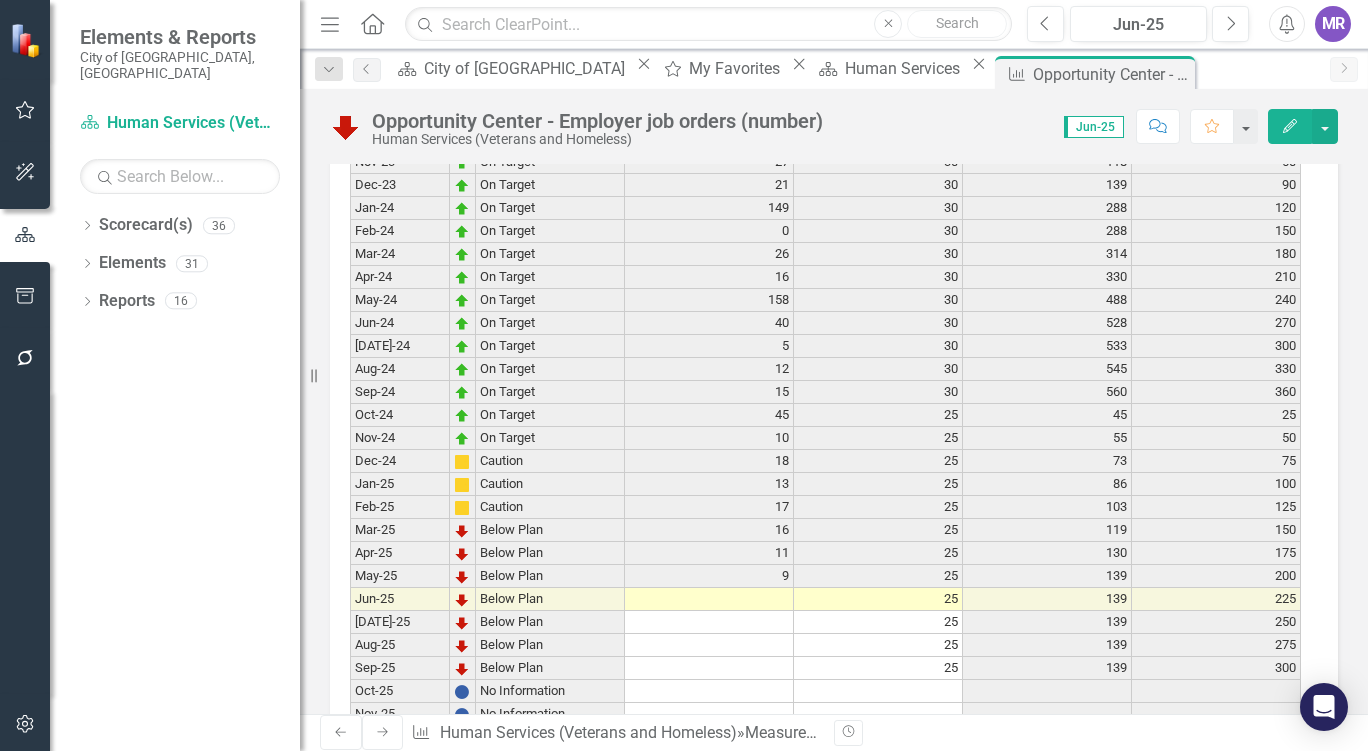 click at bounding box center [709, 599] 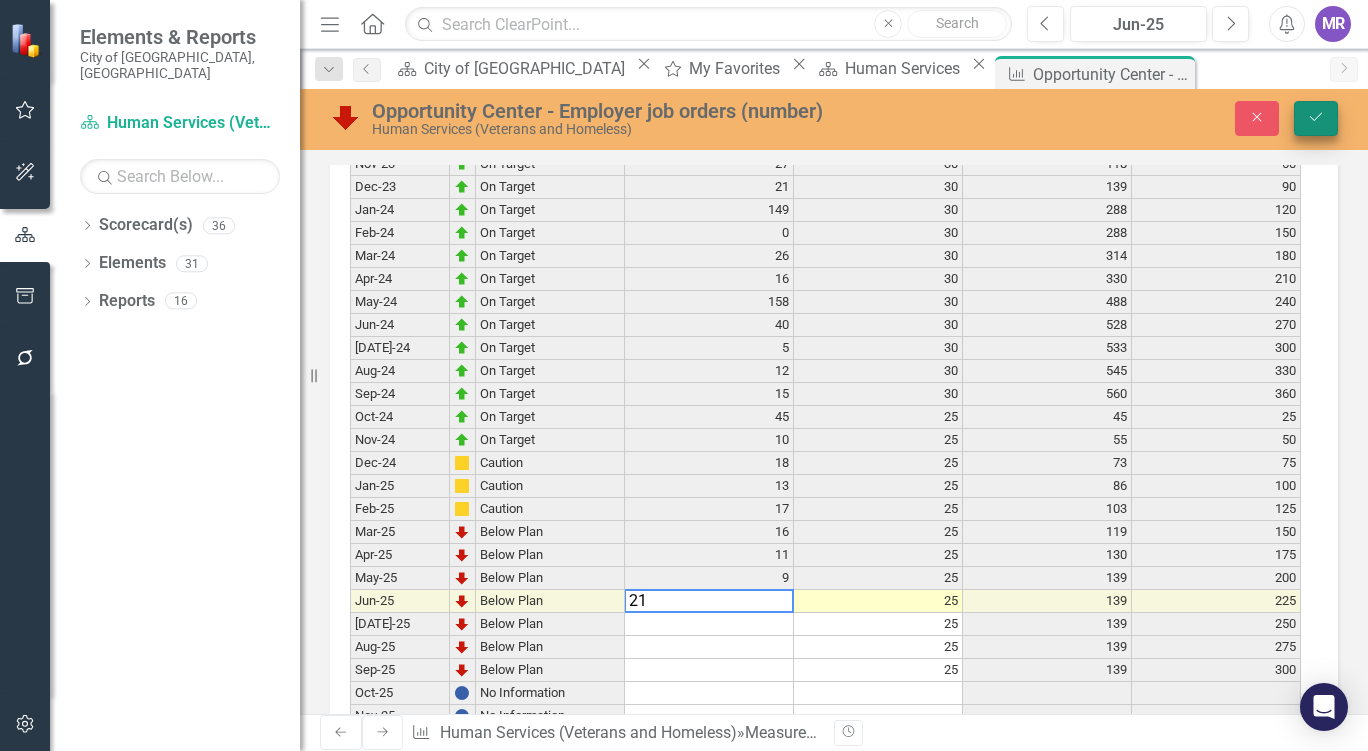 type on "21" 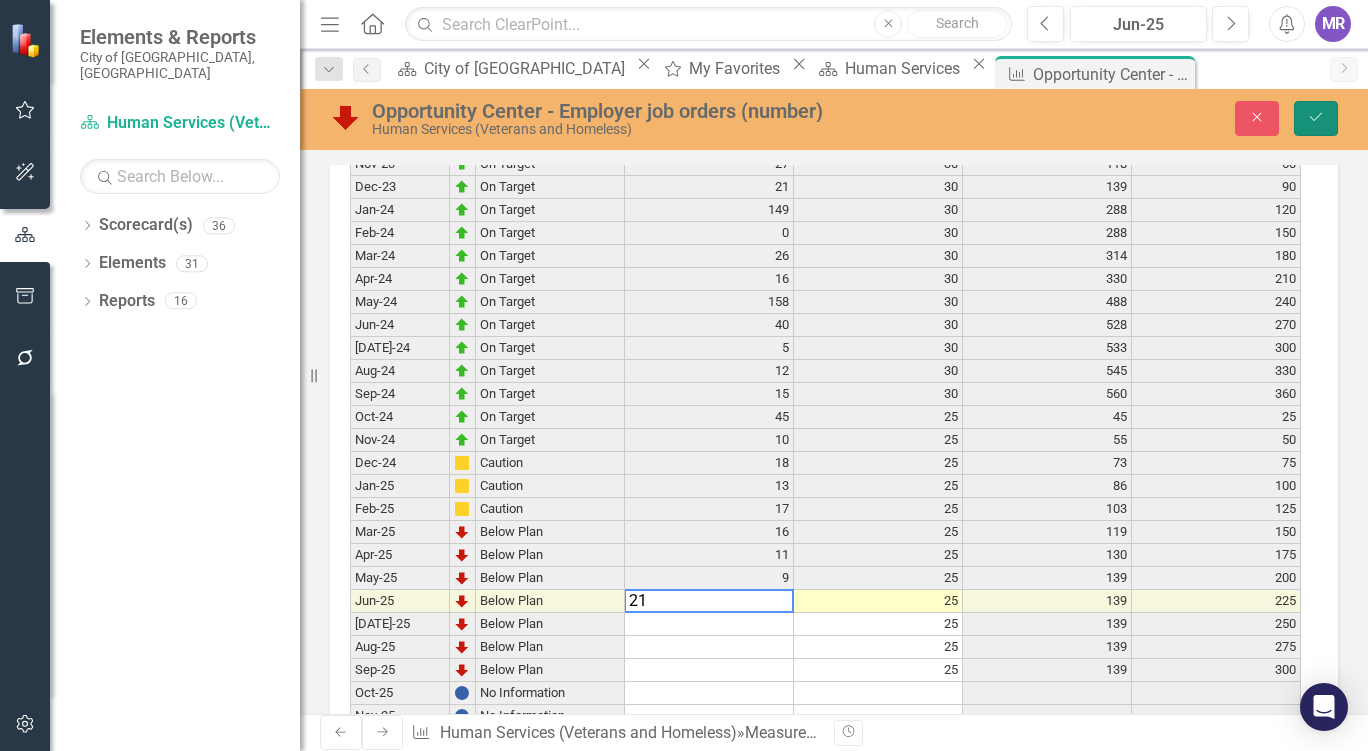 click on "Save" 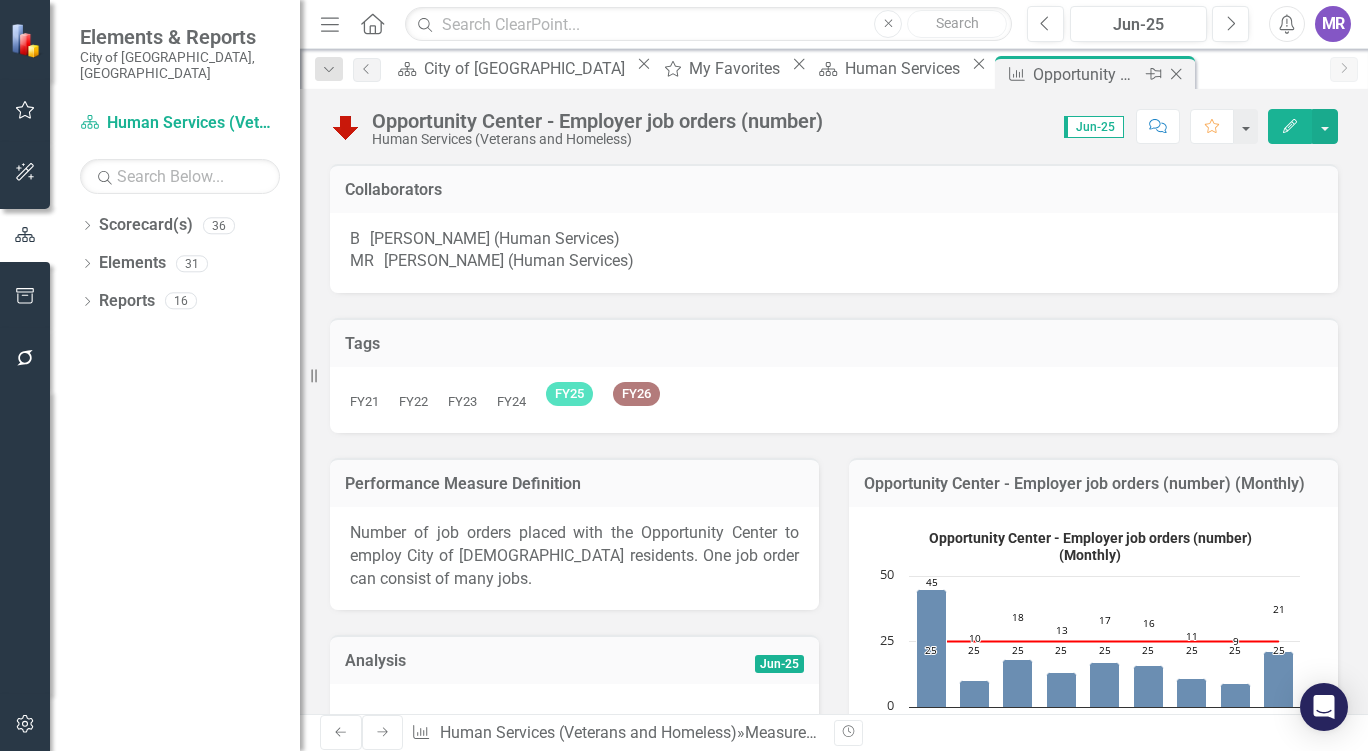 click on "Close" 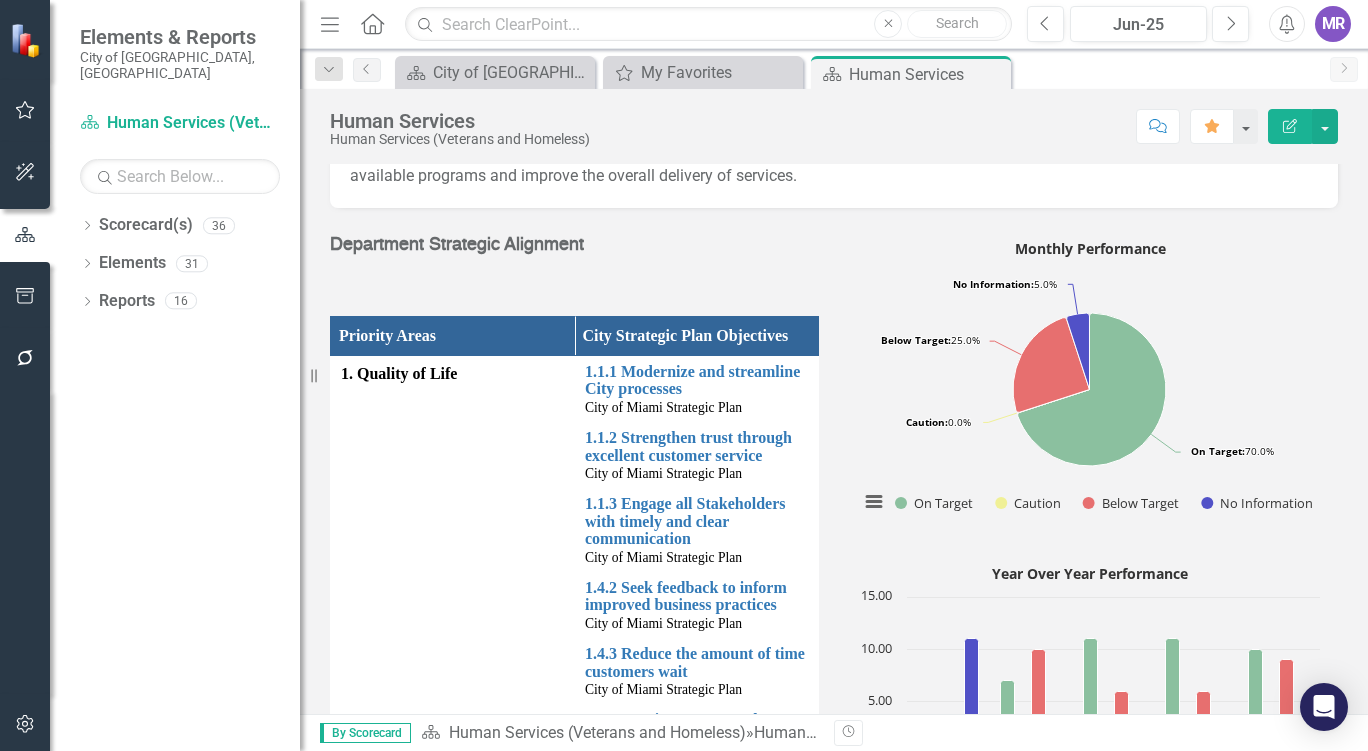 scroll, scrollTop: 1391, scrollLeft: 0, axis: vertical 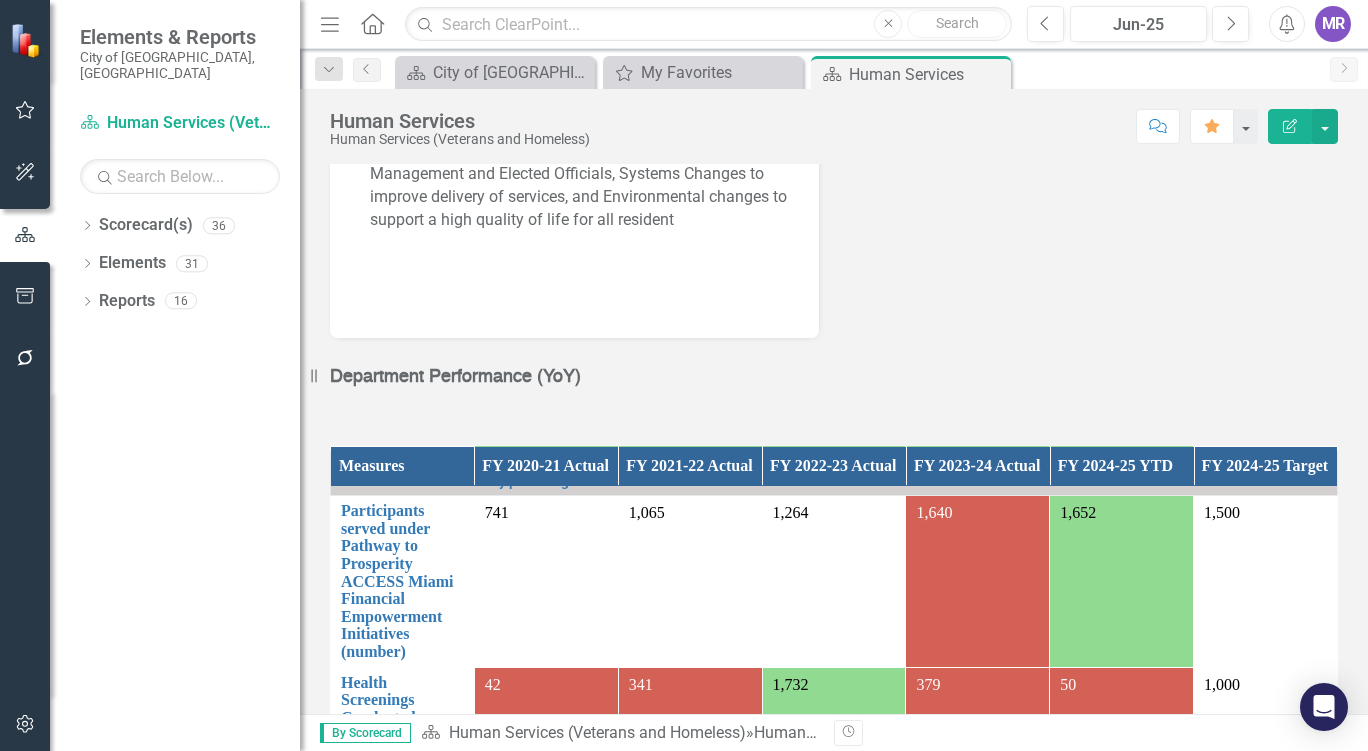 drag, startPoint x: 314, startPoint y: 590, endPoint x: 434, endPoint y: 622, distance: 124.1934 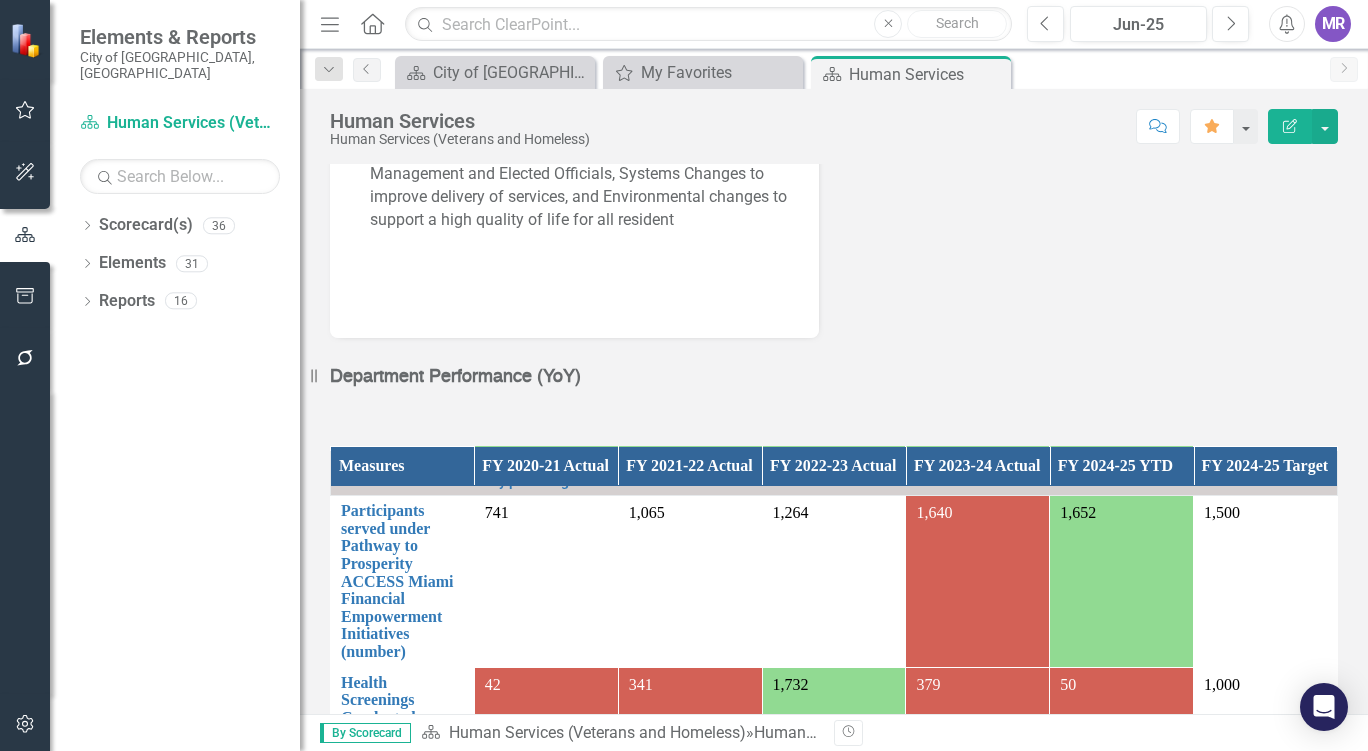 click on "Resize" at bounding box center (308, 375) 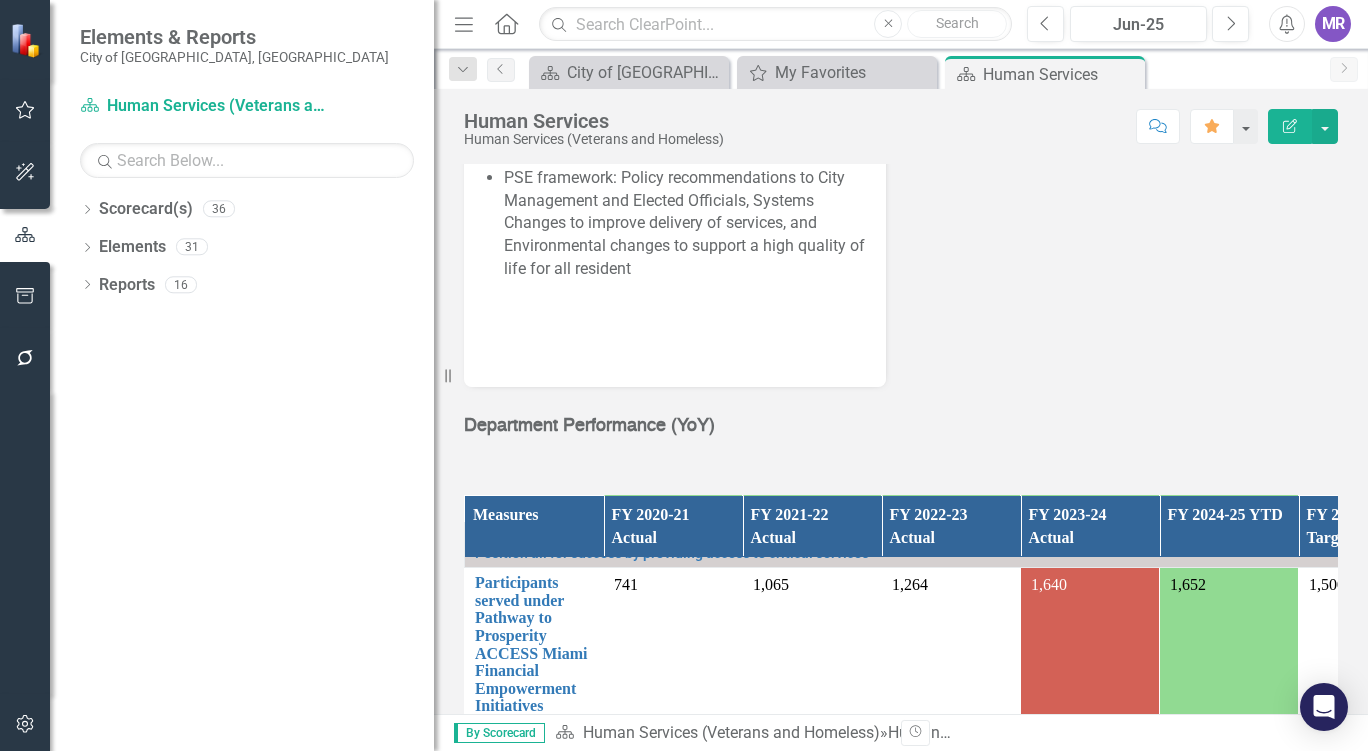scroll, scrollTop: 1417, scrollLeft: 0, axis: vertical 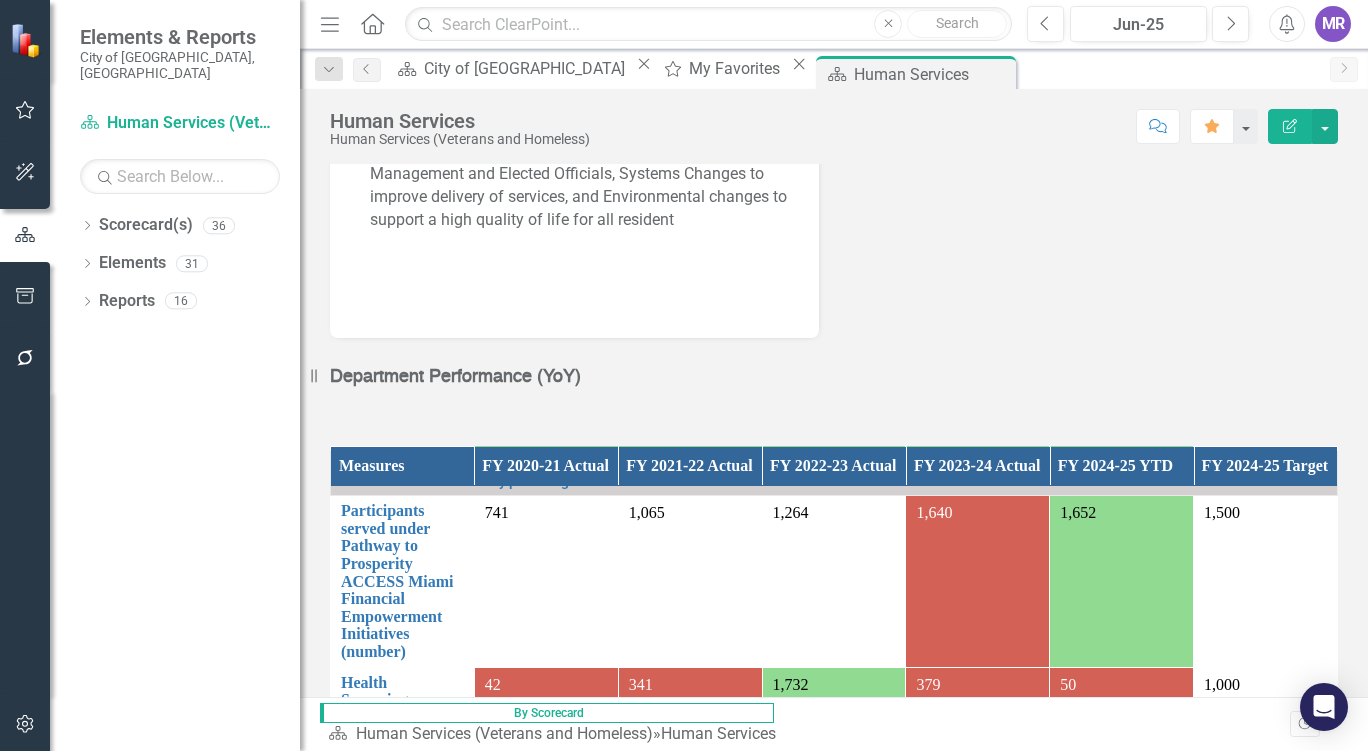 drag, startPoint x: 439, startPoint y: 376, endPoint x: 264, endPoint y: 382, distance: 175.10283 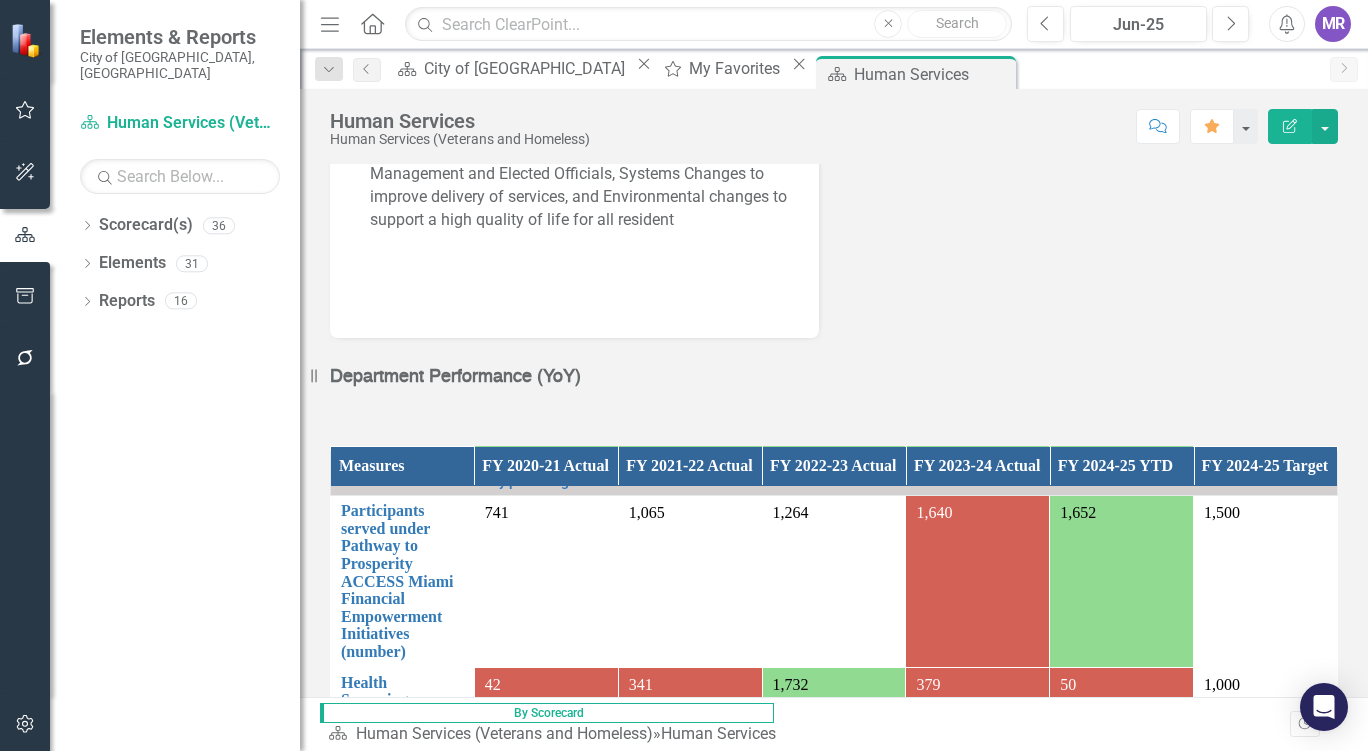 click on "Elements & Reports City of [GEOGRAPHIC_DATA], [GEOGRAPHIC_DATA] Scorecard(s) Human Services (Veterans and Homeless) Search Dropdown Scorecard(s) 36 City of [GEOGRAPHIC_DATA] Strategic Plan Dropdown City of Miami Strategic Plan (NEW) Agenda Attorney Building Capital Improvements  Civil Service Board Clerk Code Compliance Communications Equal Opportunity and Diversity Programs Economic Innovation and Development Finance Fire Grants GSA Housing and Community Development Human Resources Human Services (Veterans and Homeless) Innovation and Technology Management and Budget Parks and Recreation Planning Police Procurement Resilience and Public Works Resilience and Sustainability Real Estate and Asset Management Risk Management  Solid Waste Zoning Metropolis City Scorecard Police Department Fire Department Training Auditor General Dropdown Elements 31 Dropdown Goal(s) Goal(s) 3 Establish a supportive environment for small businesses [PERSON_NAME] and promote job training and education Position all for success by providing access to critical services Dropdown 7" at bounding box center (150, 375) 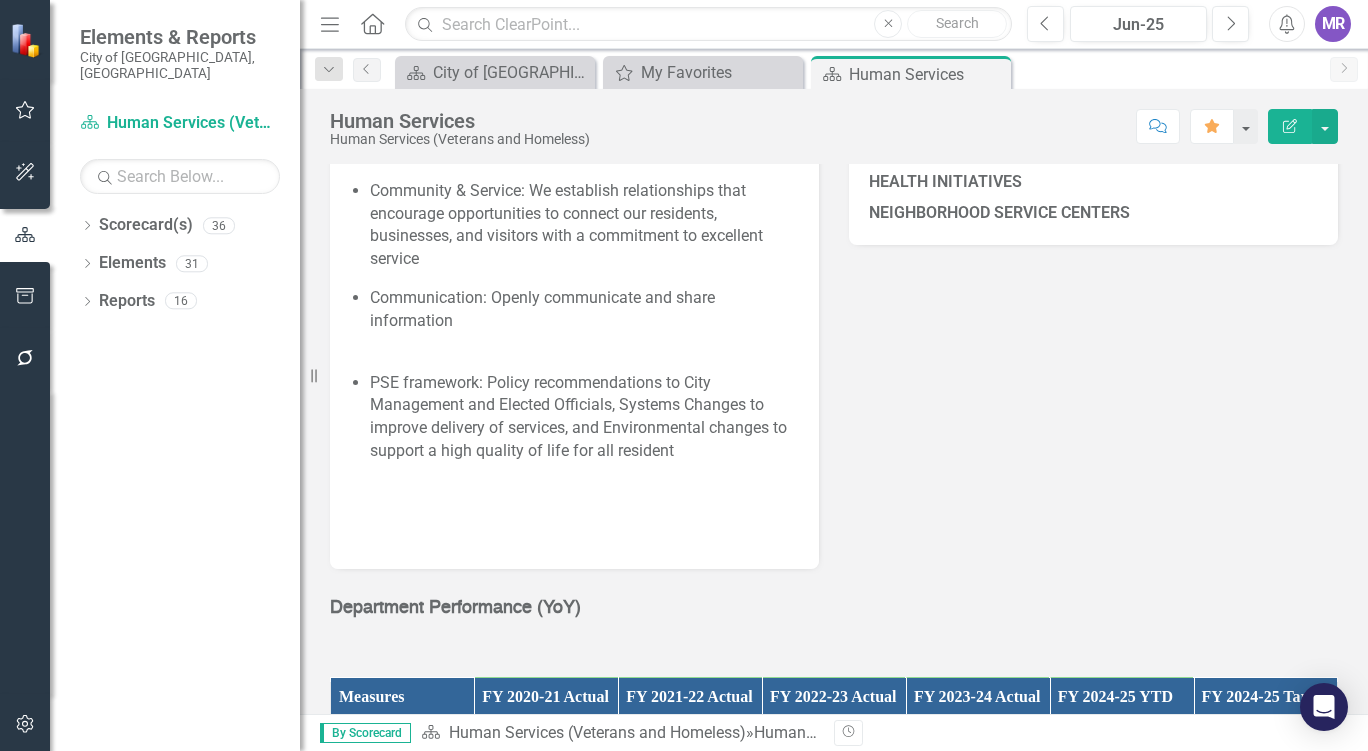 scroll, scrollTop: 1349, scrollLeft: 0, axis: vertical 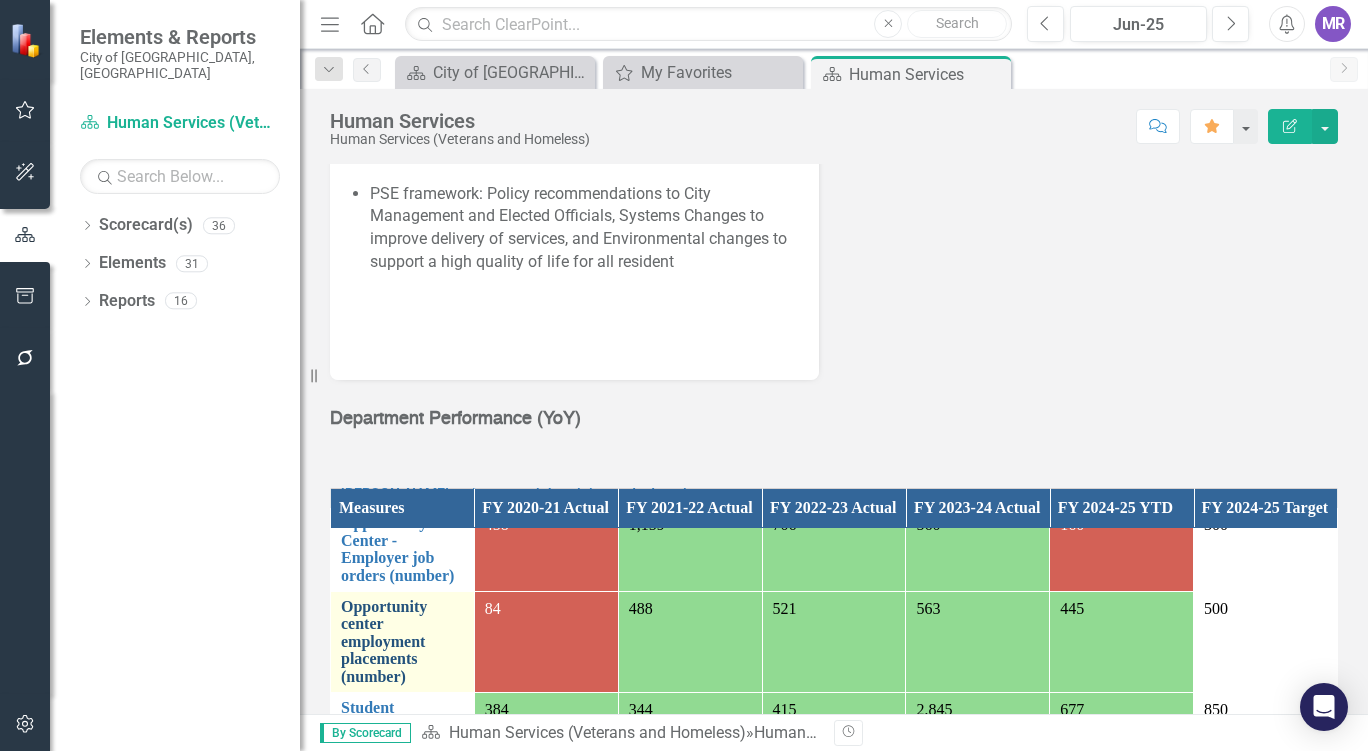click on "Opportunity center employment placements (number)" at bounding box center [402, 642] 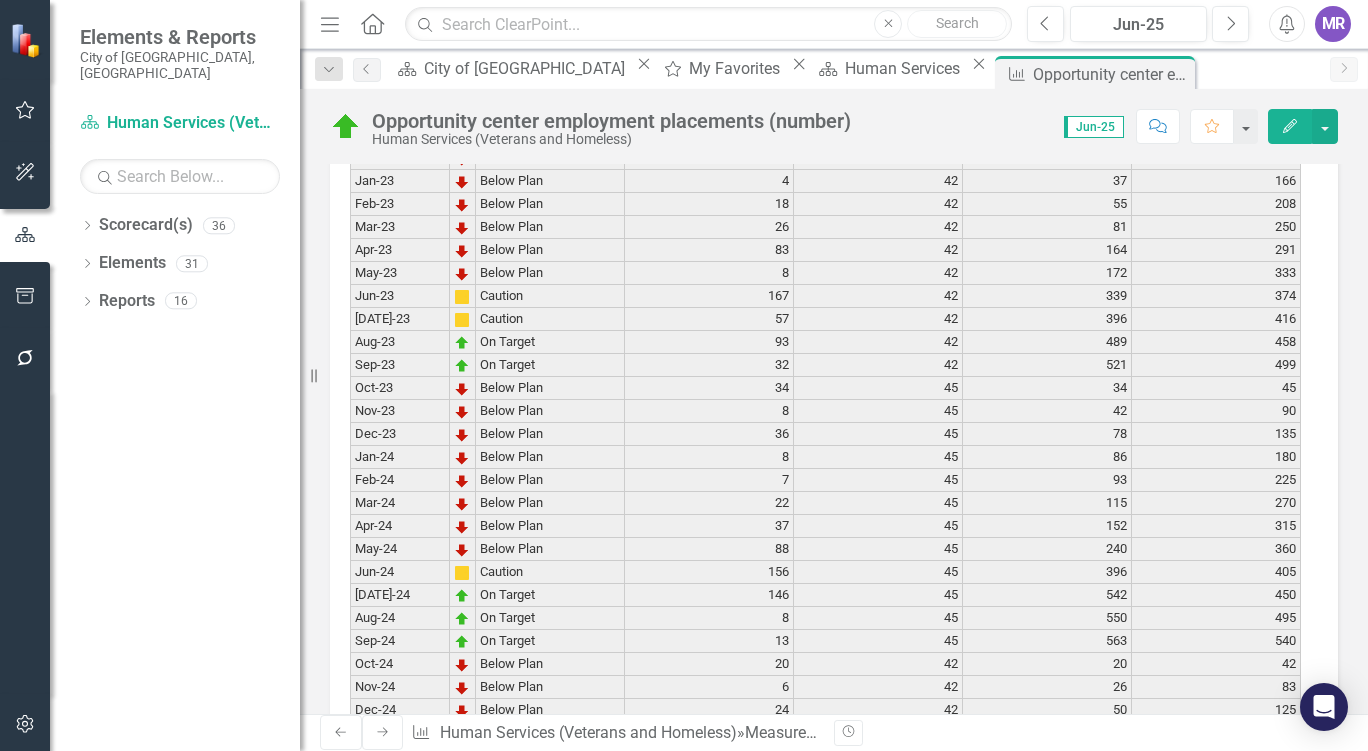scroll, scrollTop: 3693, scrollLeft: 0, axis: vertical 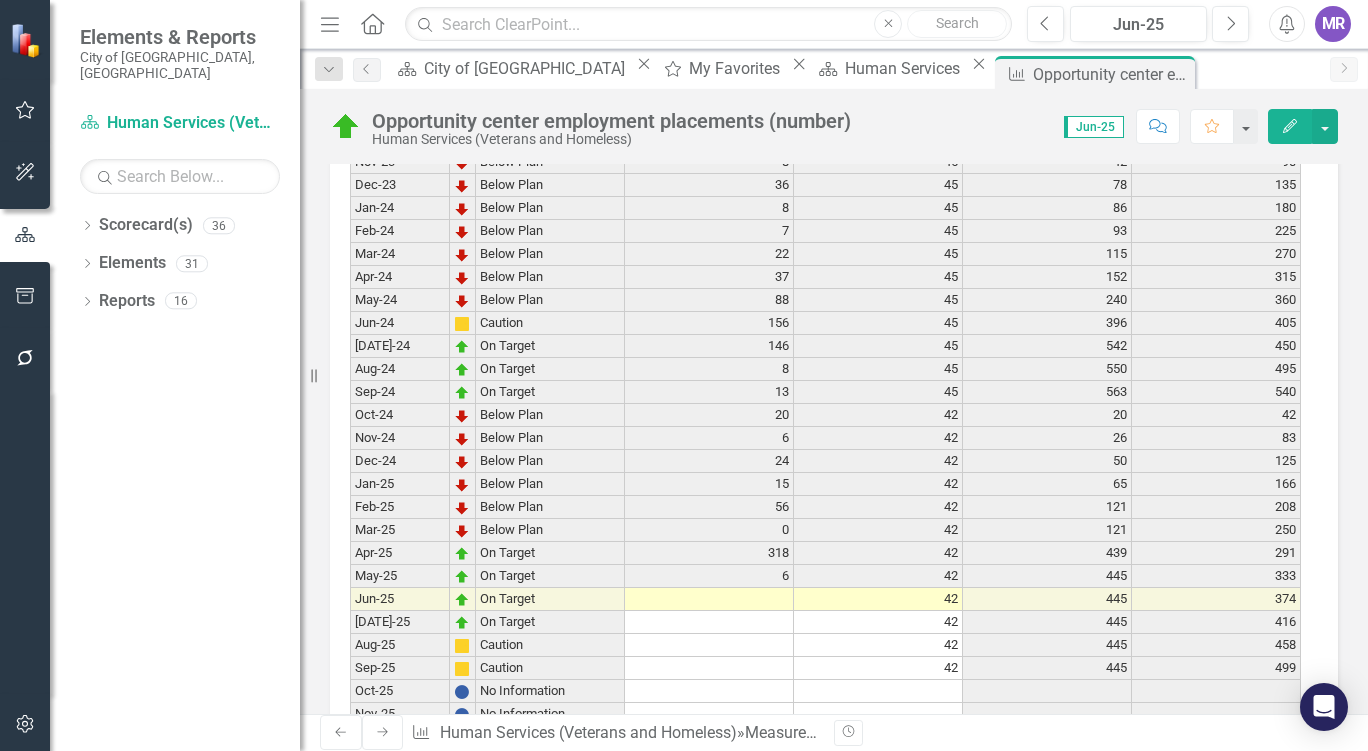 click at bounding box center (709, 599) 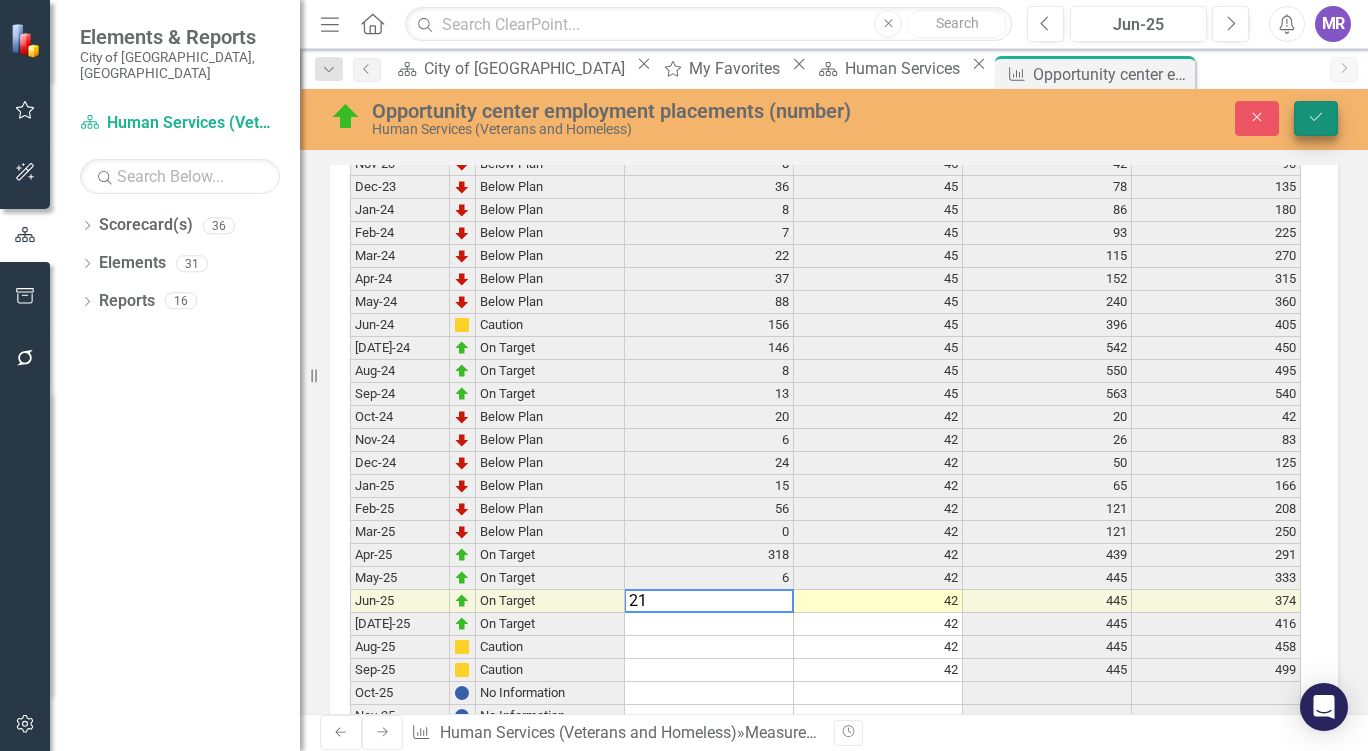 type on "21" 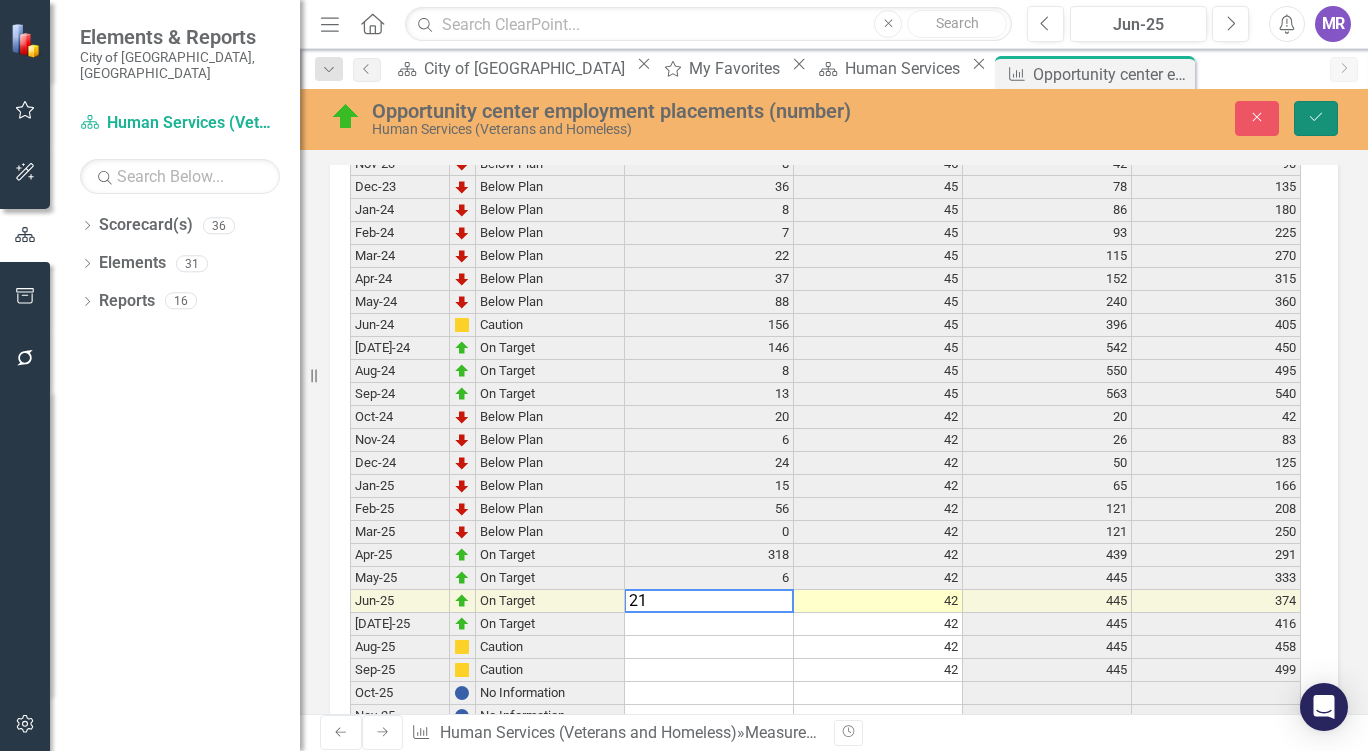 click on "Save" 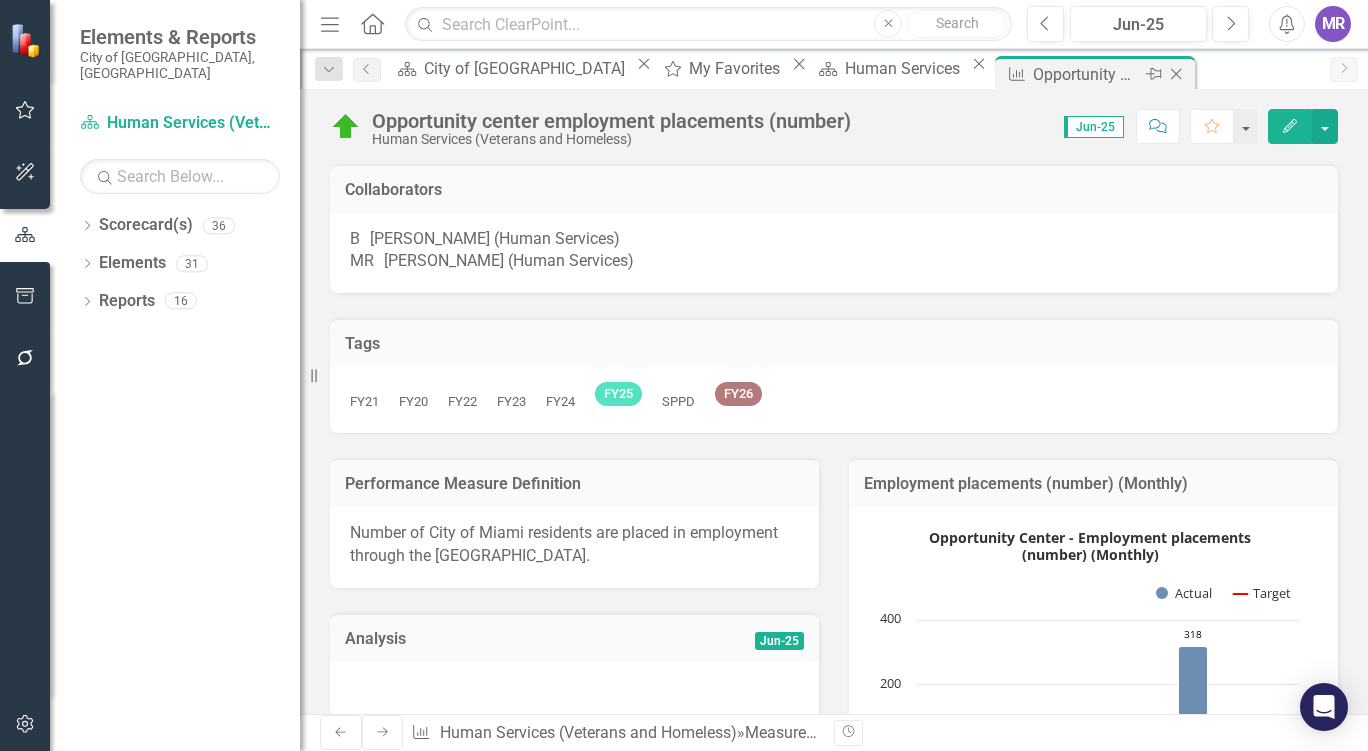 click on "Close" 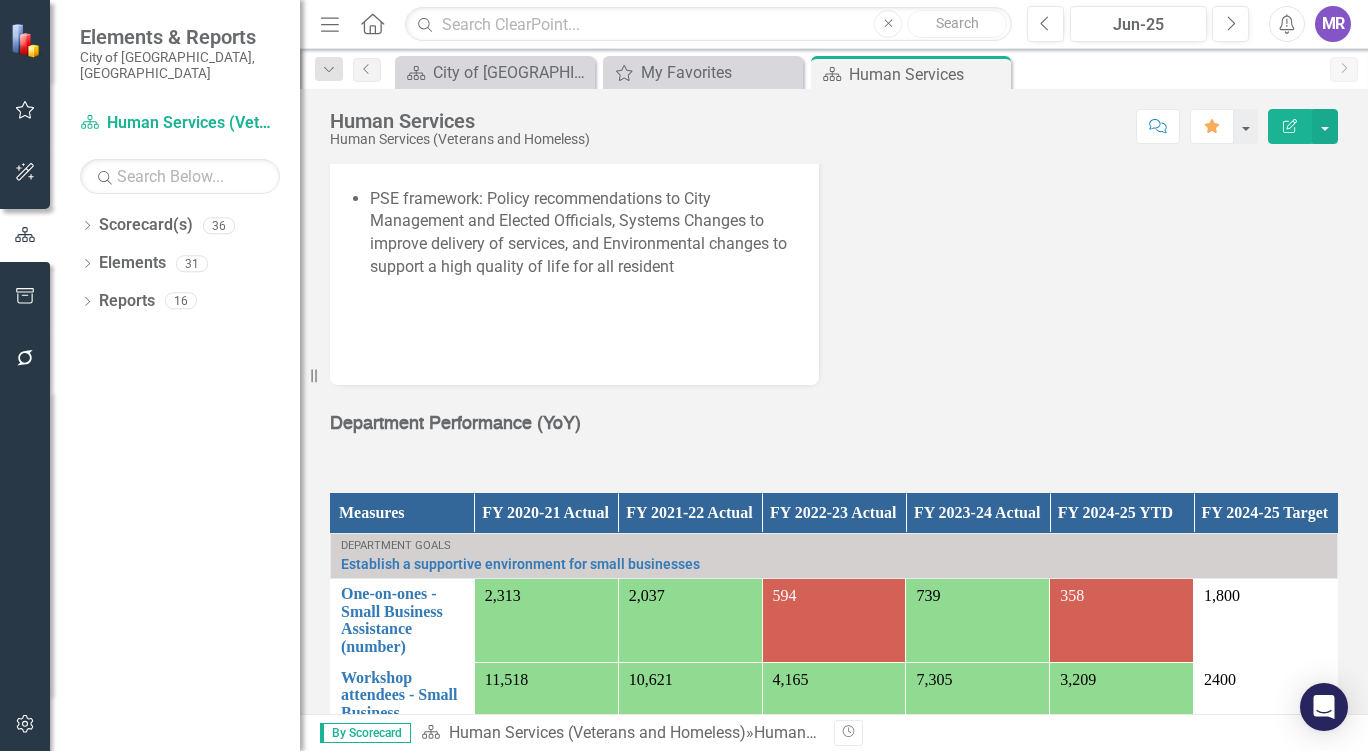 scroll, scrollTop: 1352, scrollLeft: 0, axis: vertical 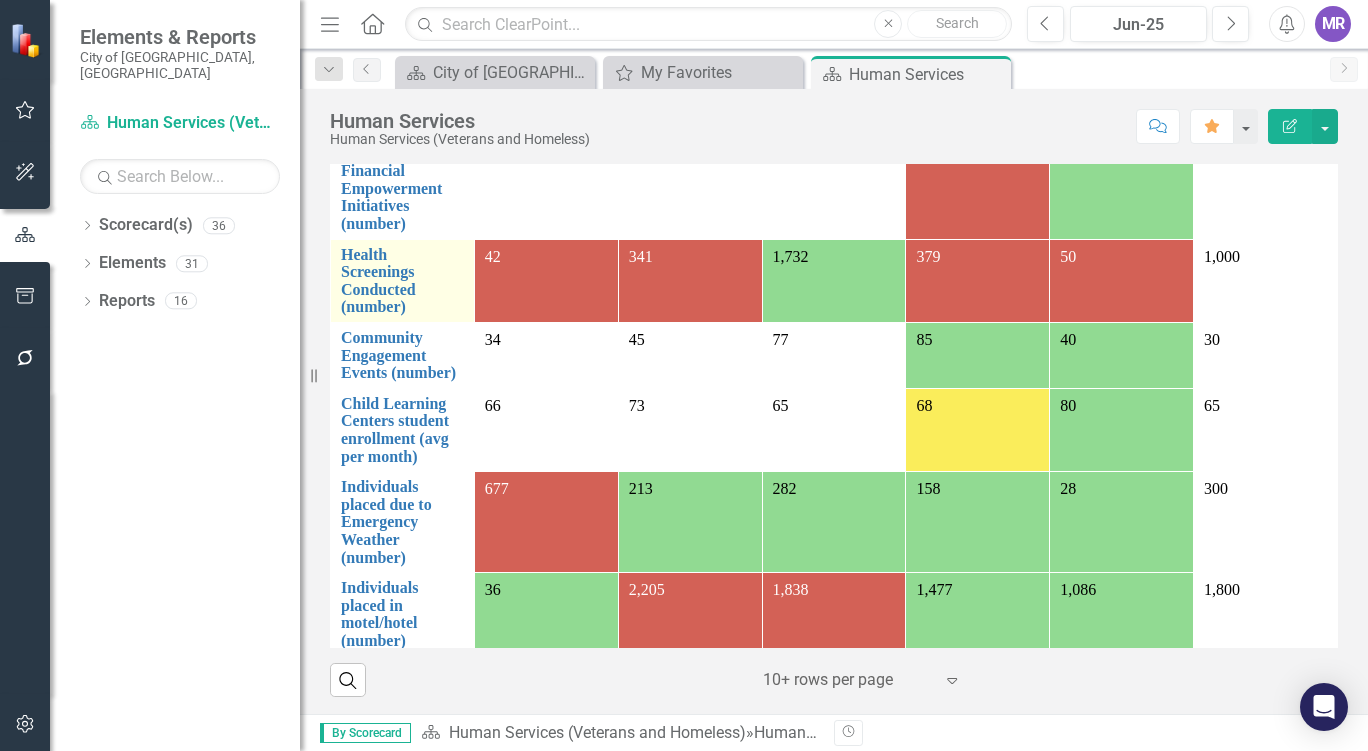 click on "Edit Edit Measure" at bounding box center [0, 0] 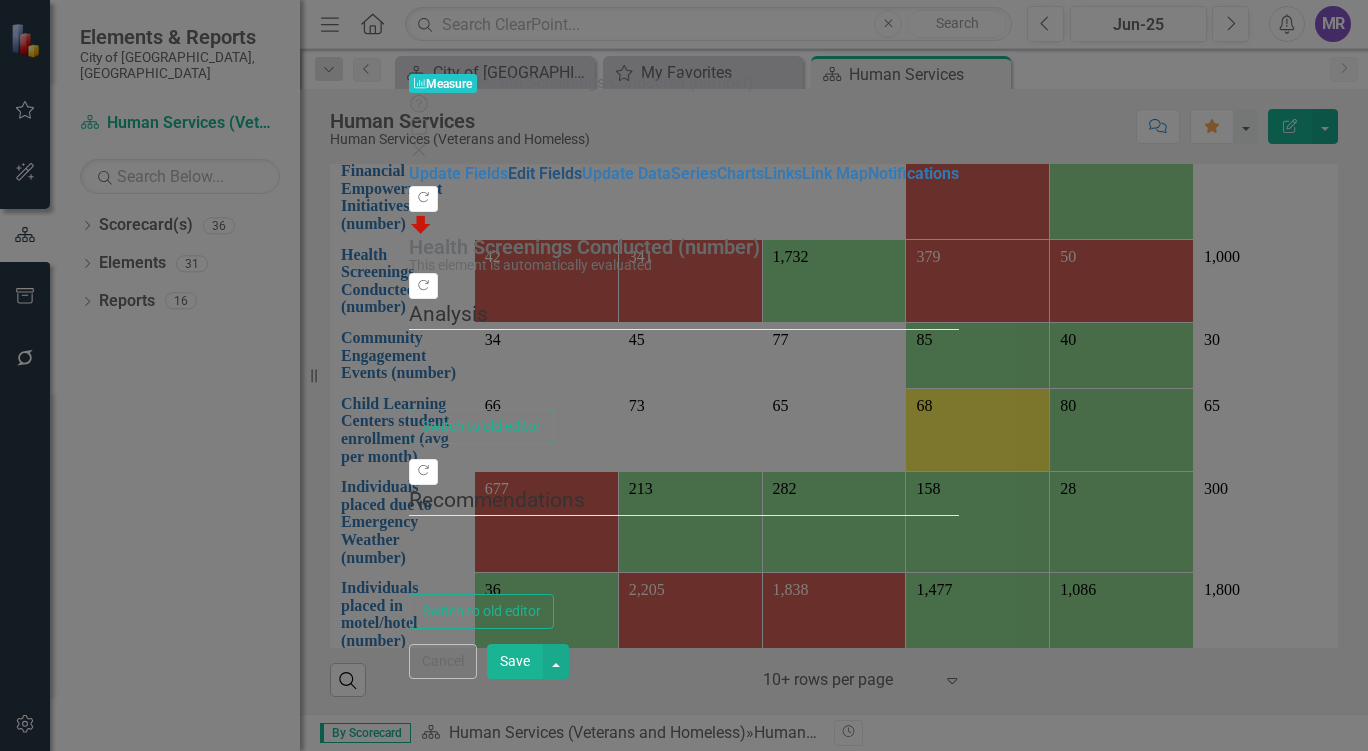 click on "Edit Fields" at bounding box center [545, 173] 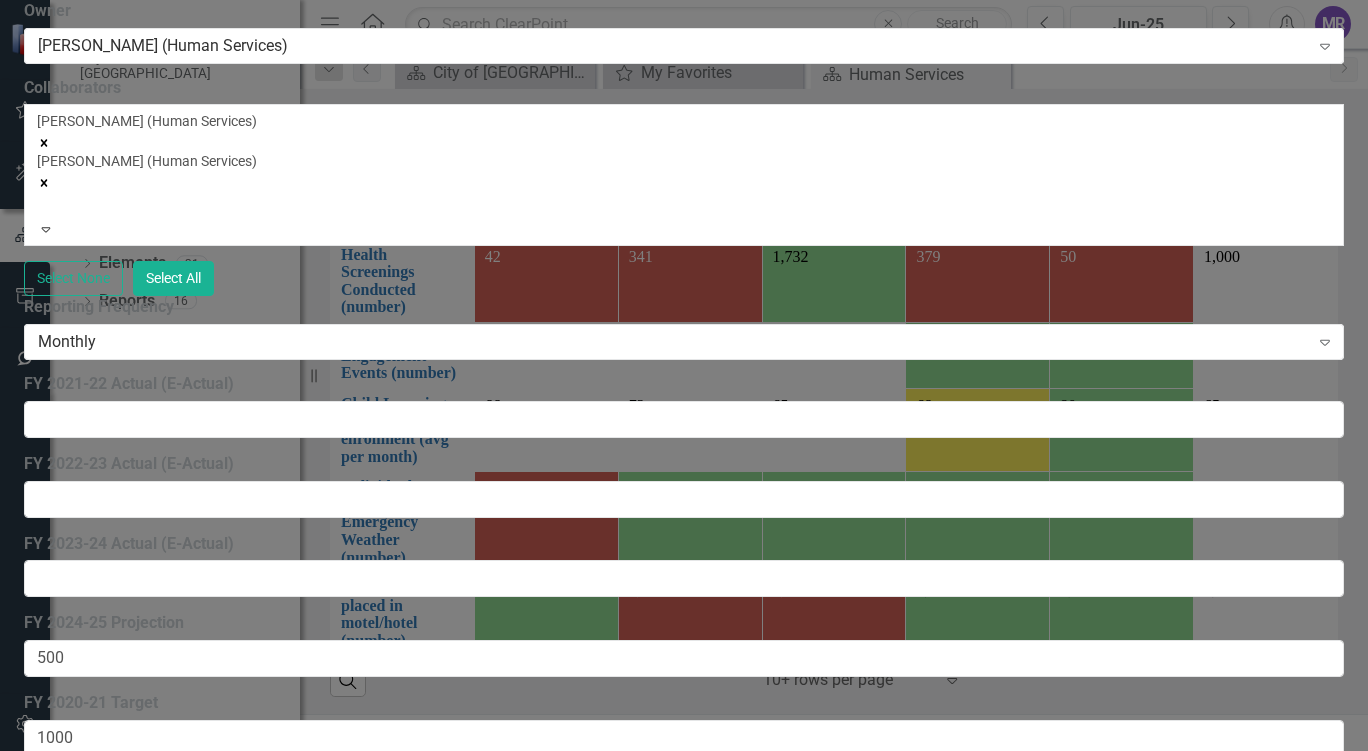 scroll, scrollTop: 0, scrollLeft: 0, axis: both 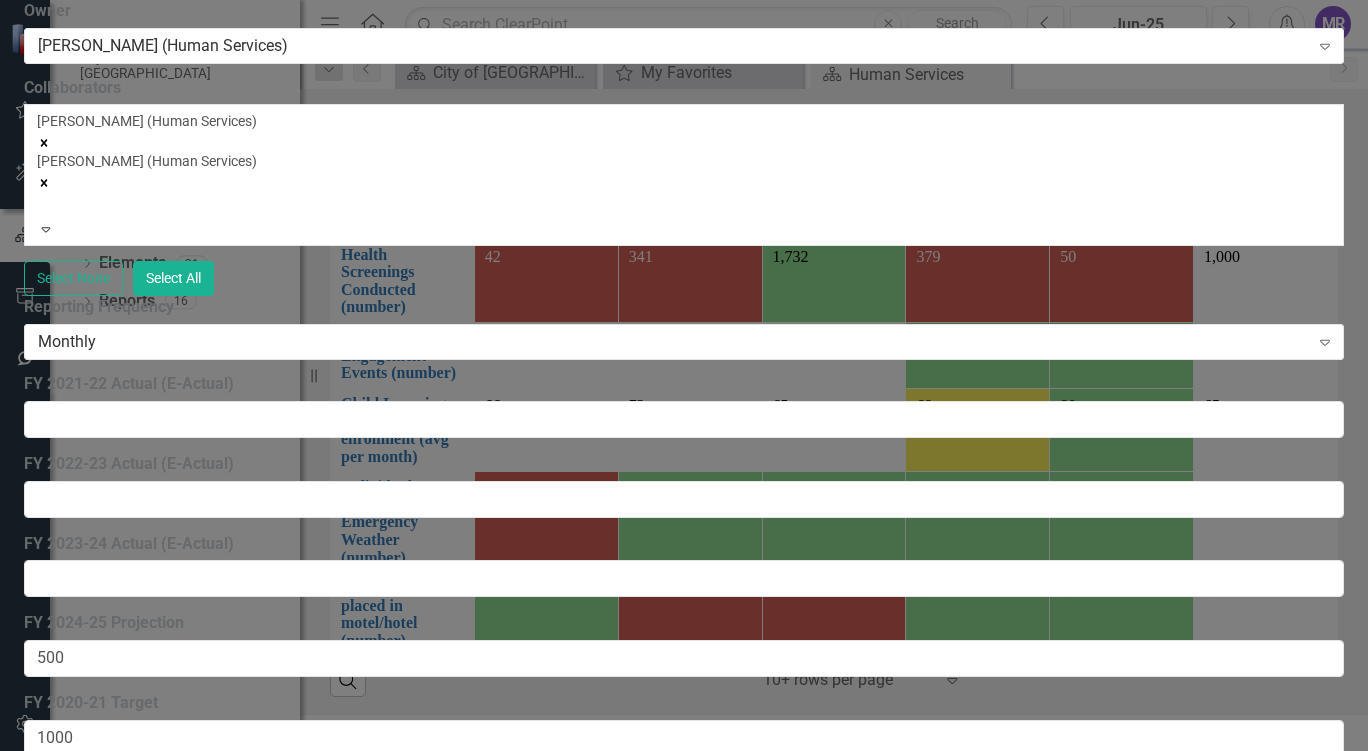click on "Update  Data" at bounding box center [241, -1736] 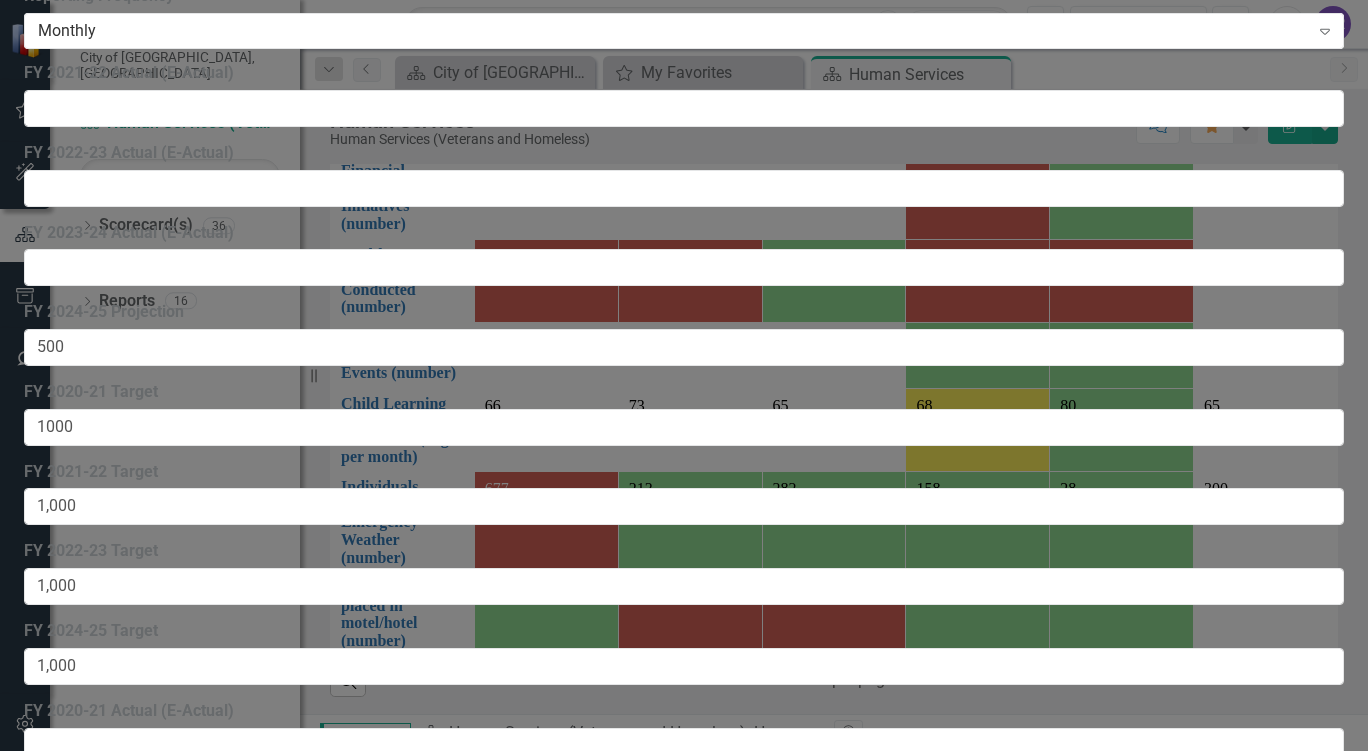scroll, scrollTop: 941, scrollLeft: 0, axis: vertical 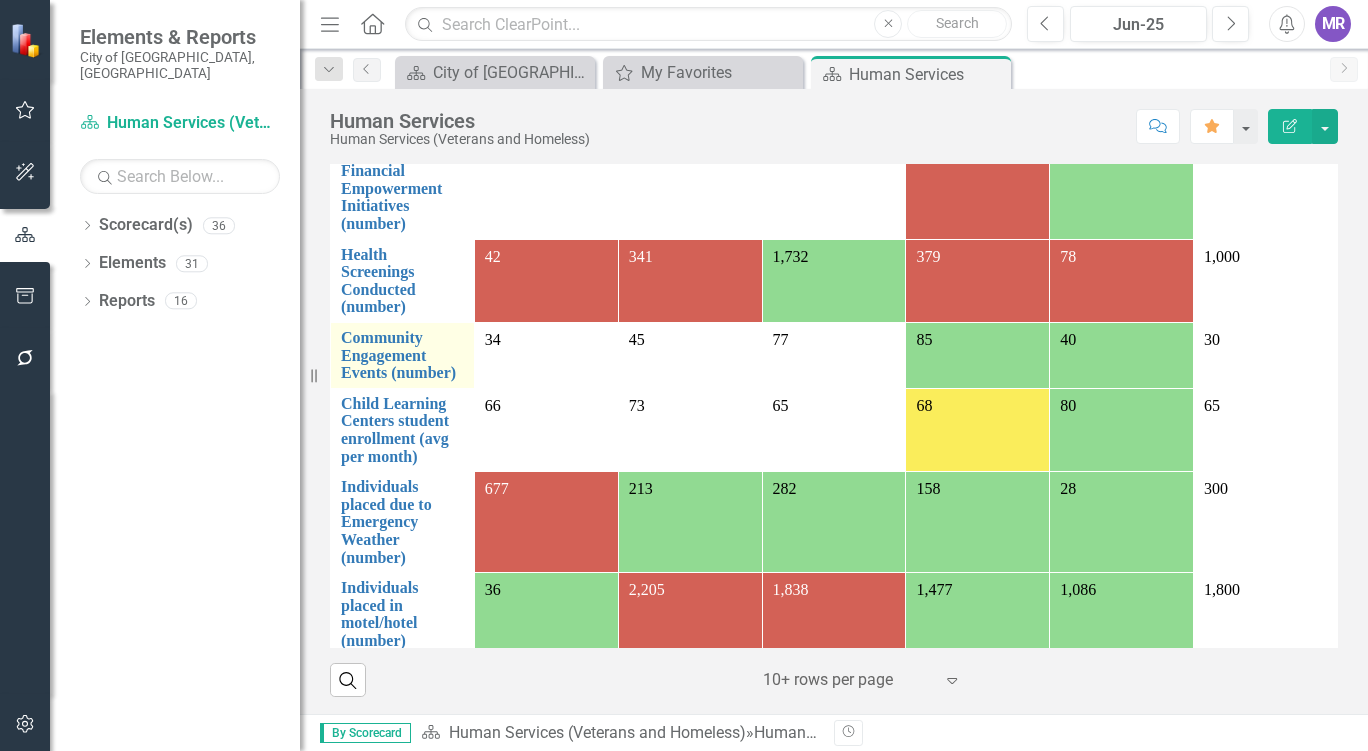 click on "Edit Edit Measure" at bounding box center (0, 0) 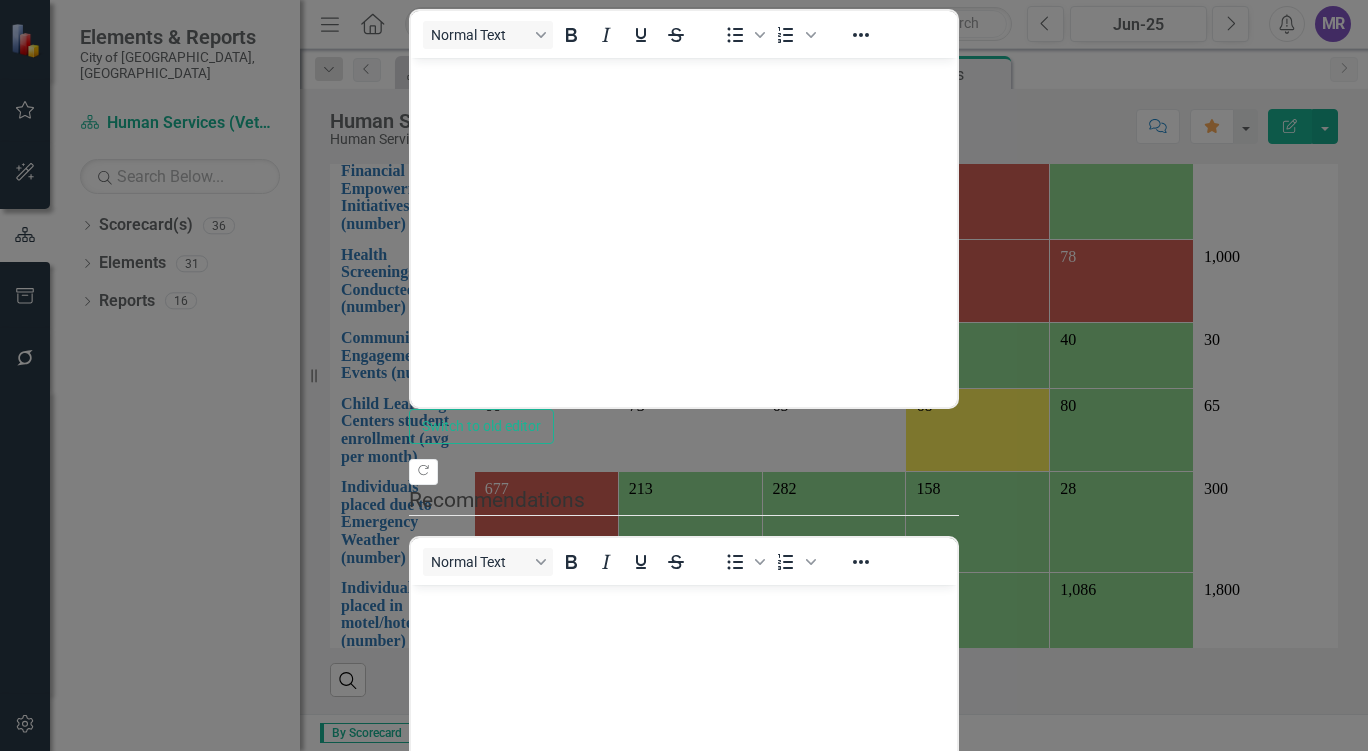 scroll, scrollTop: 0, scrollLeft: 0, axis: both 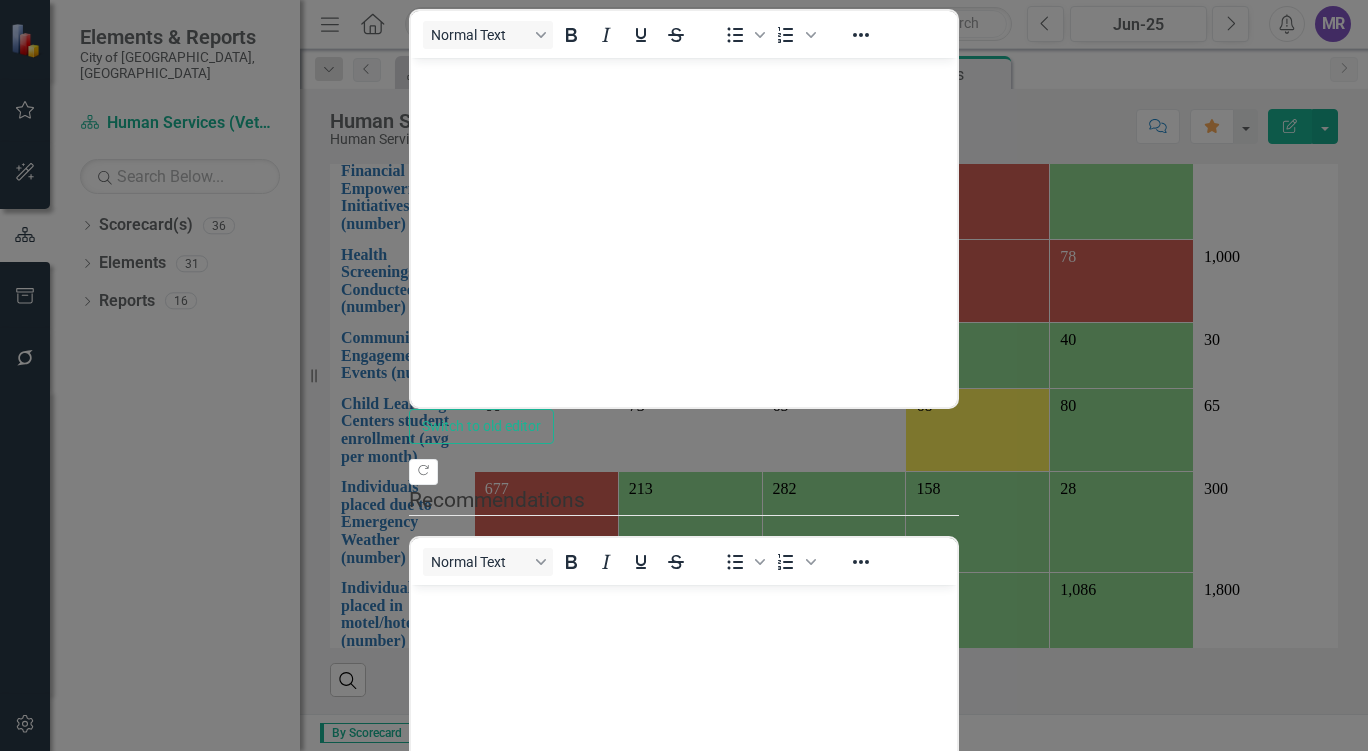 click on "Update  Data" at bounding box center [626, -169] 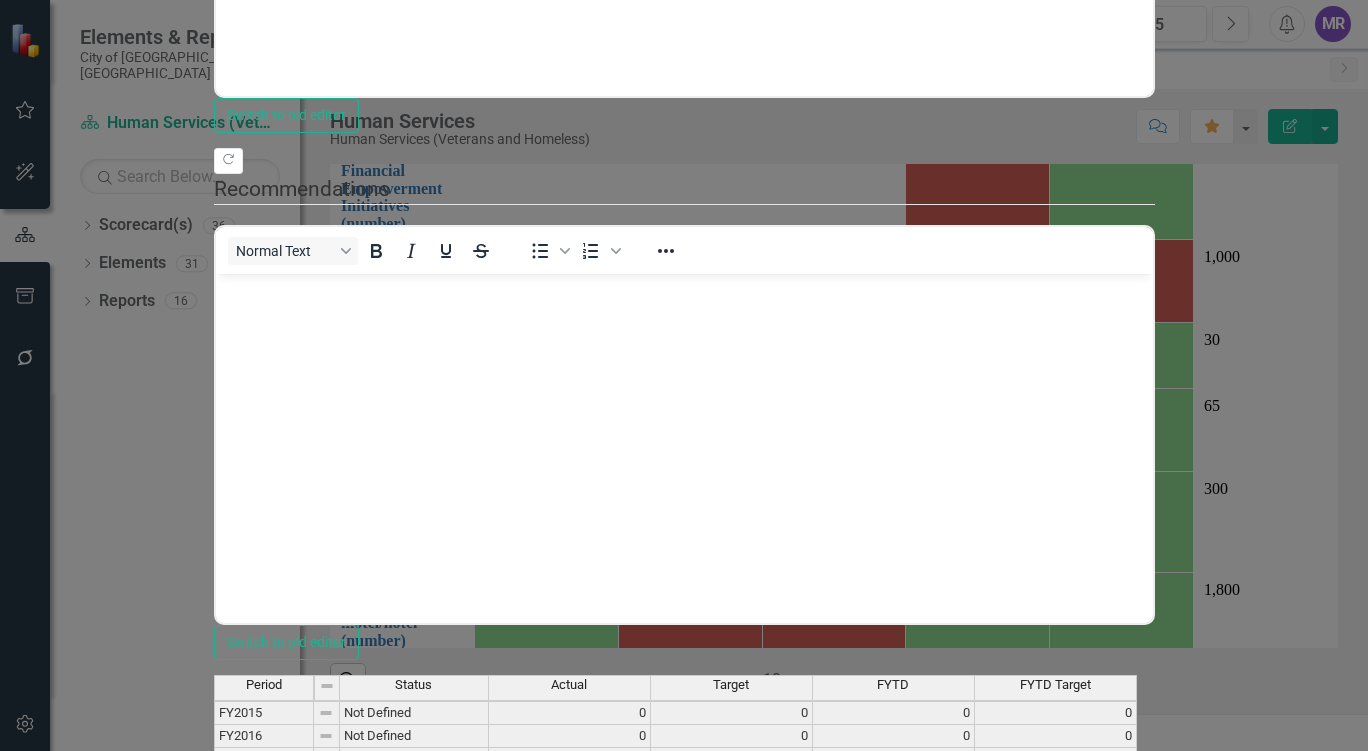 scroll, scrollTop: 128, scrollLeft: 0, axis: vertical 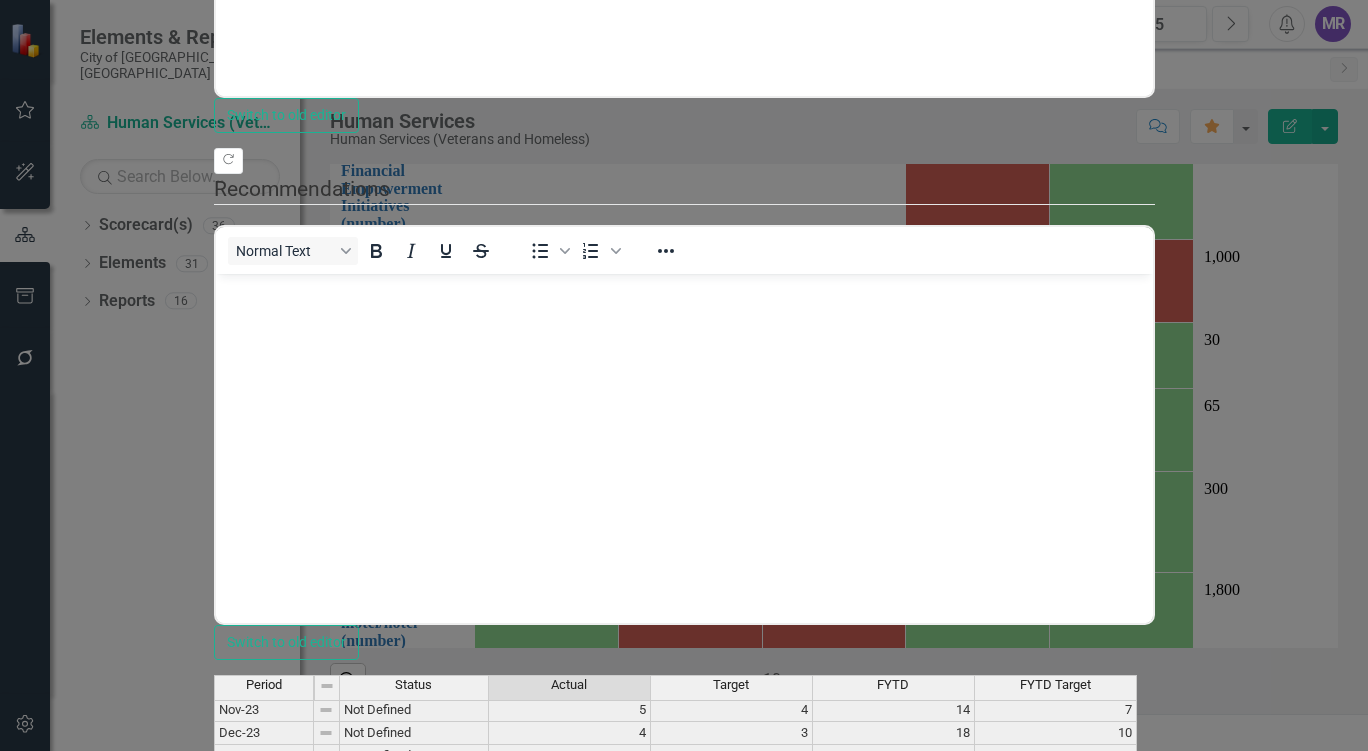 click at bounding box center (570, 1147) 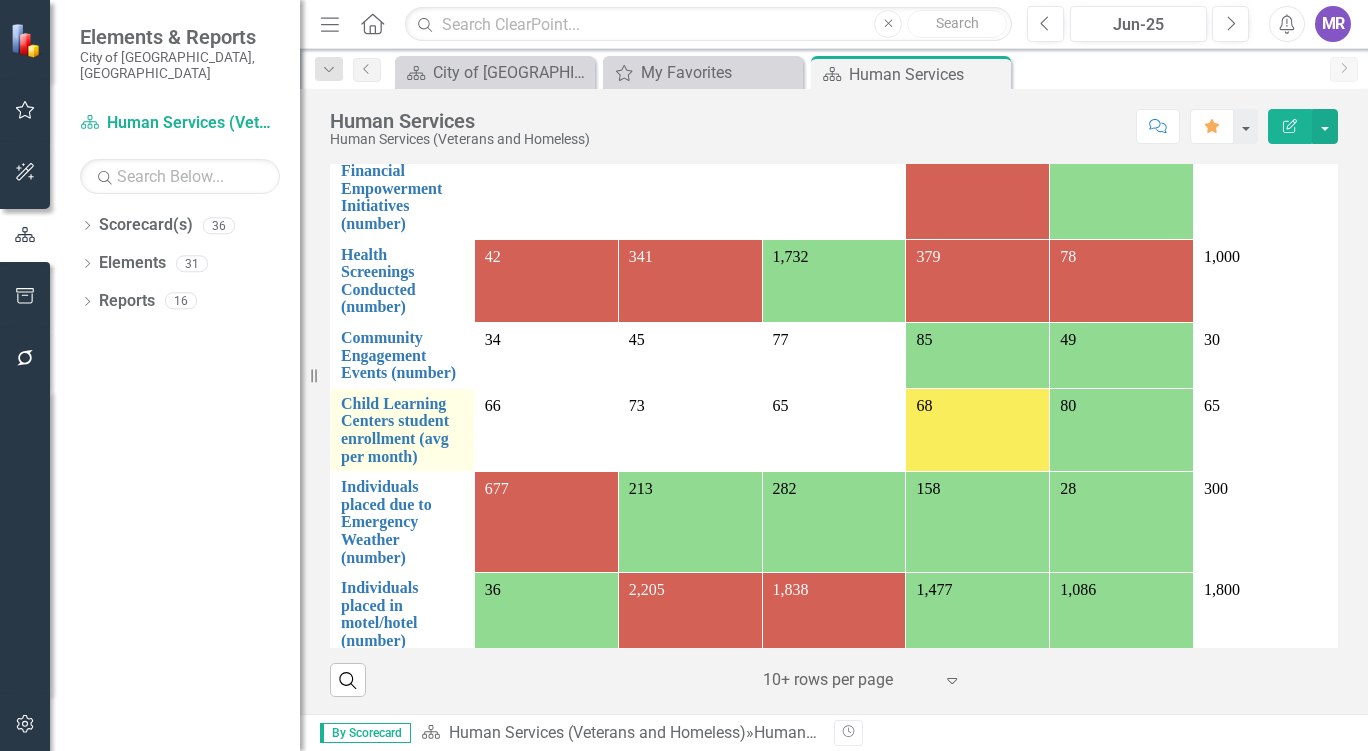 click on "Edit Edit Measure" at bounding box center (0, 0) 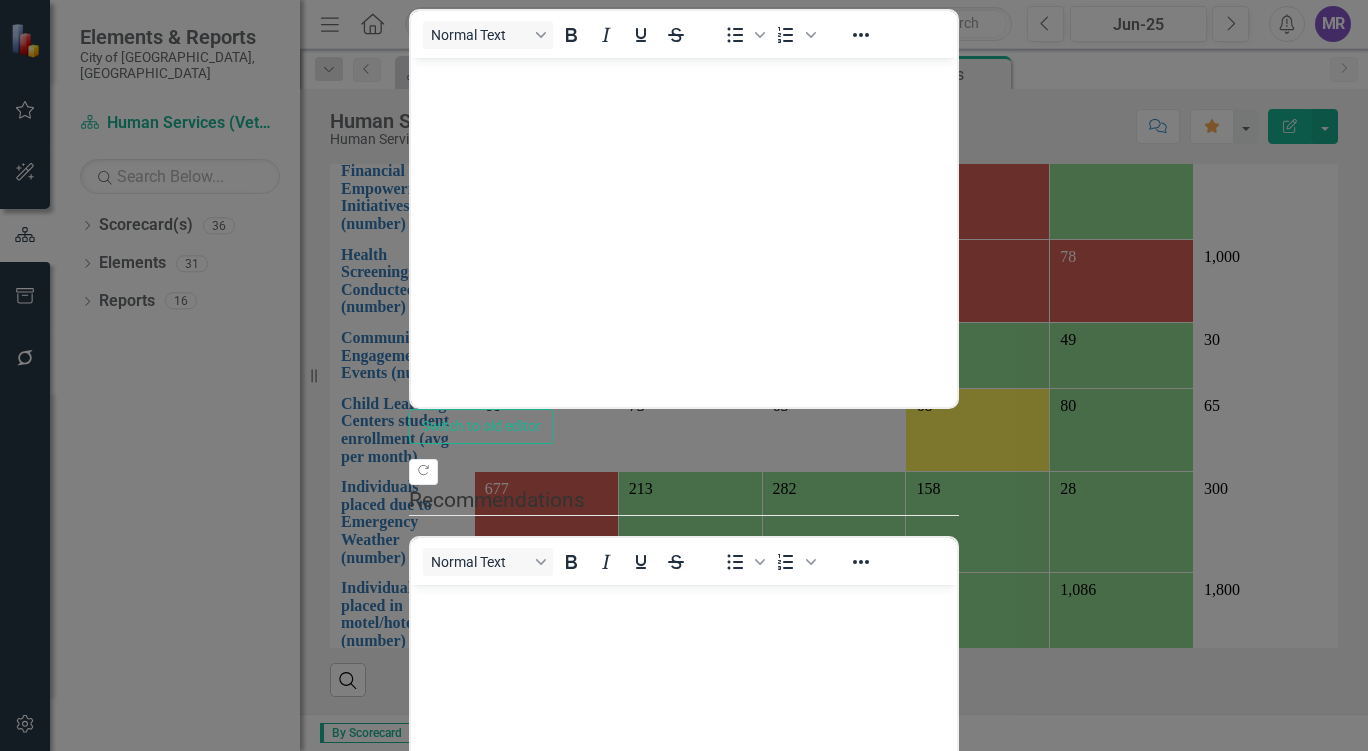 click on "Update  Data" at bounding box center [626, -169] 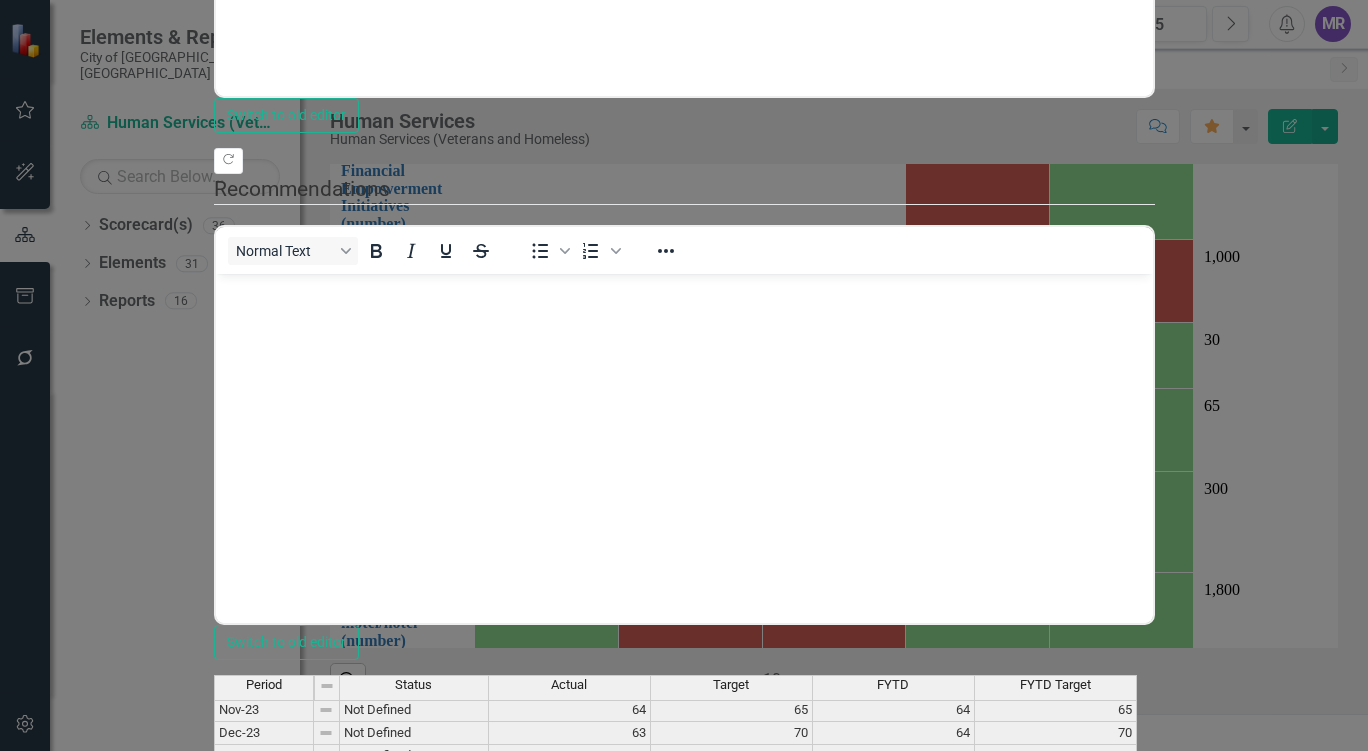 click at bounding box center [570, 1147] 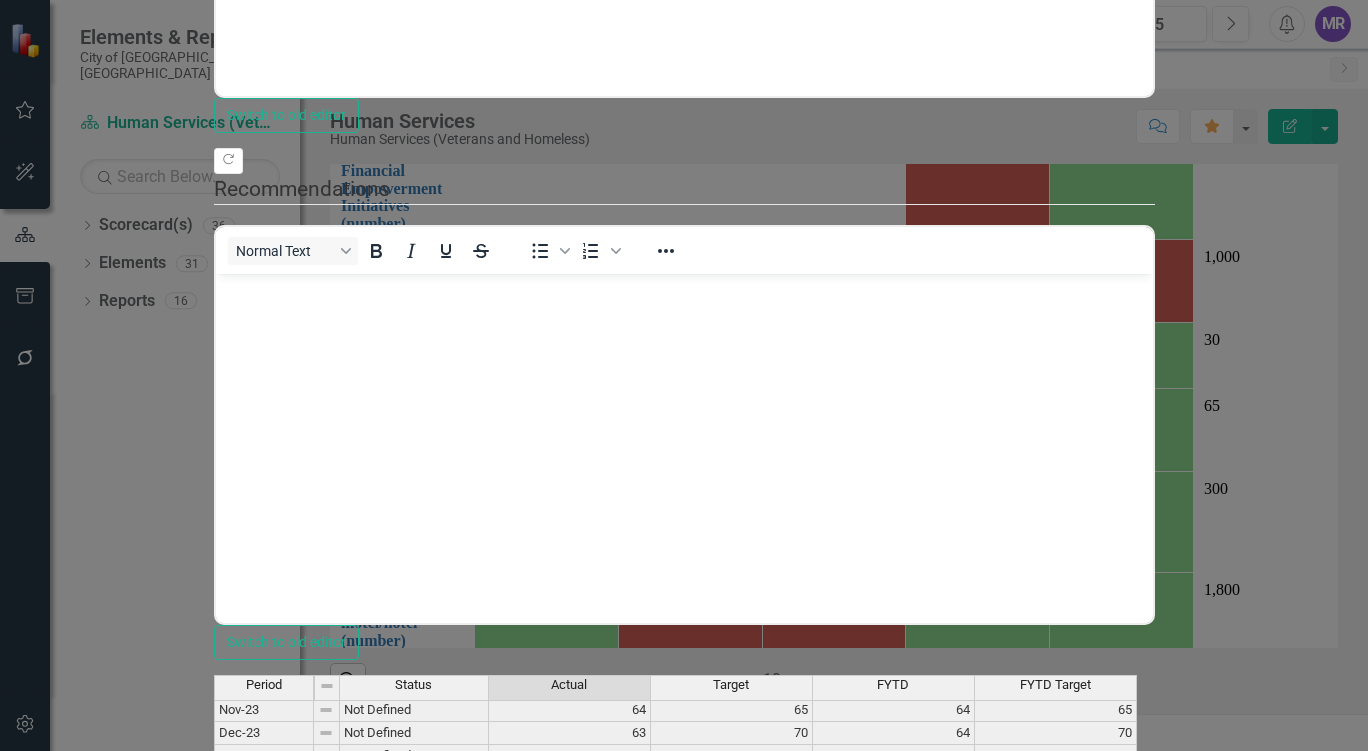 type on "88" 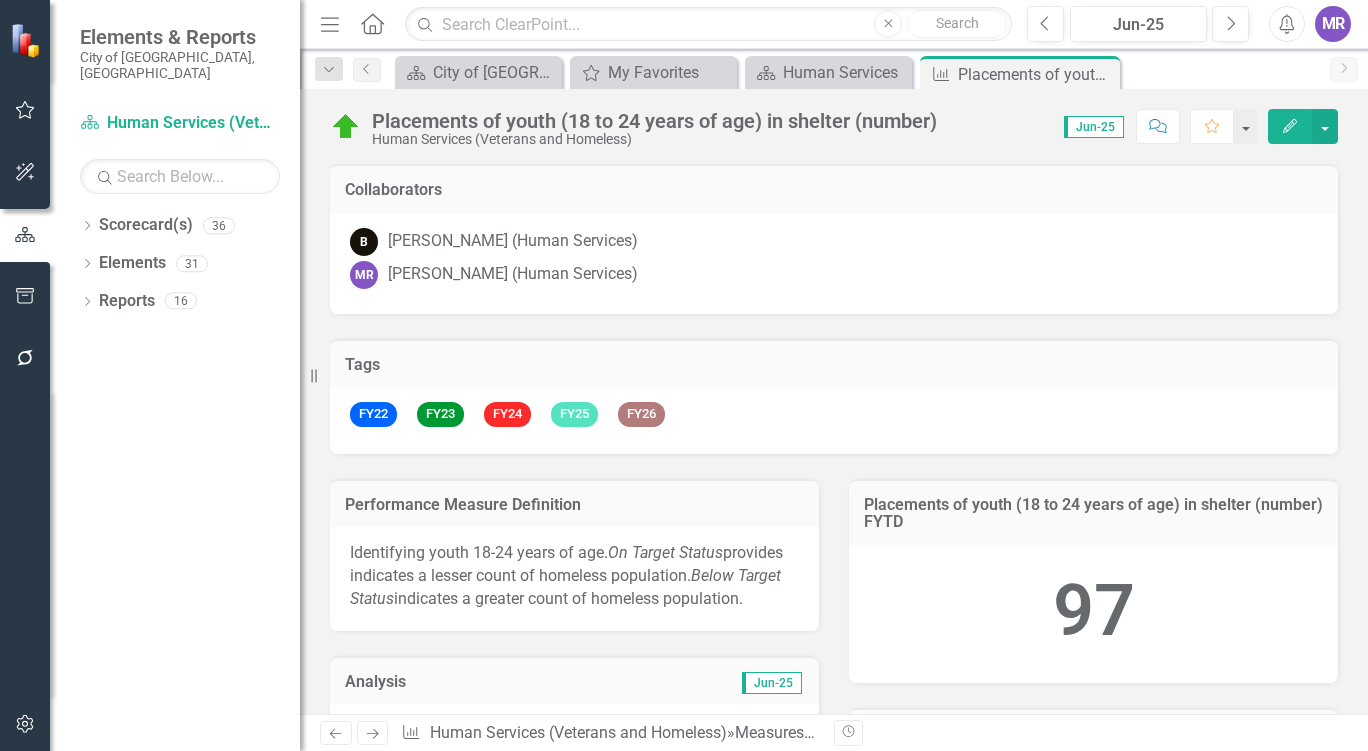 scroll, scrollTop: 0, scrollLeft: 0, axis: both 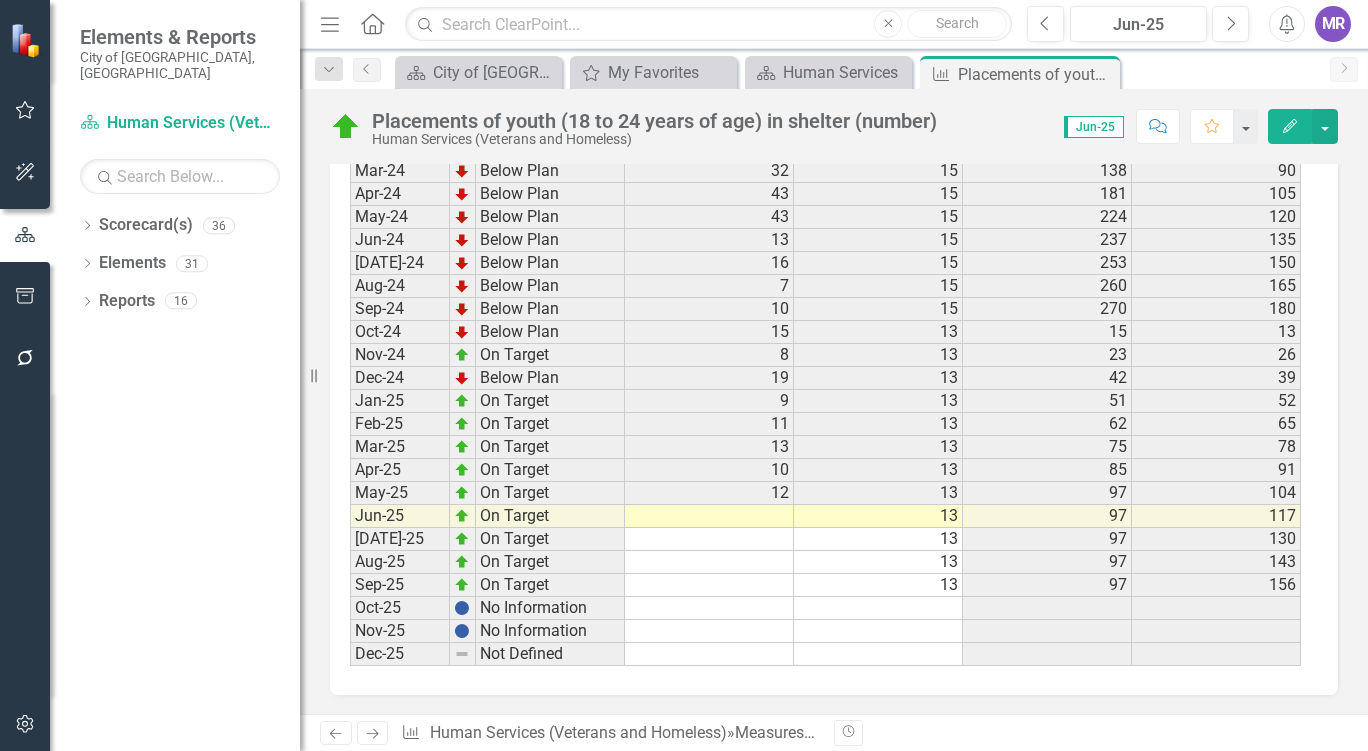 click at bounding box center [709, 516] 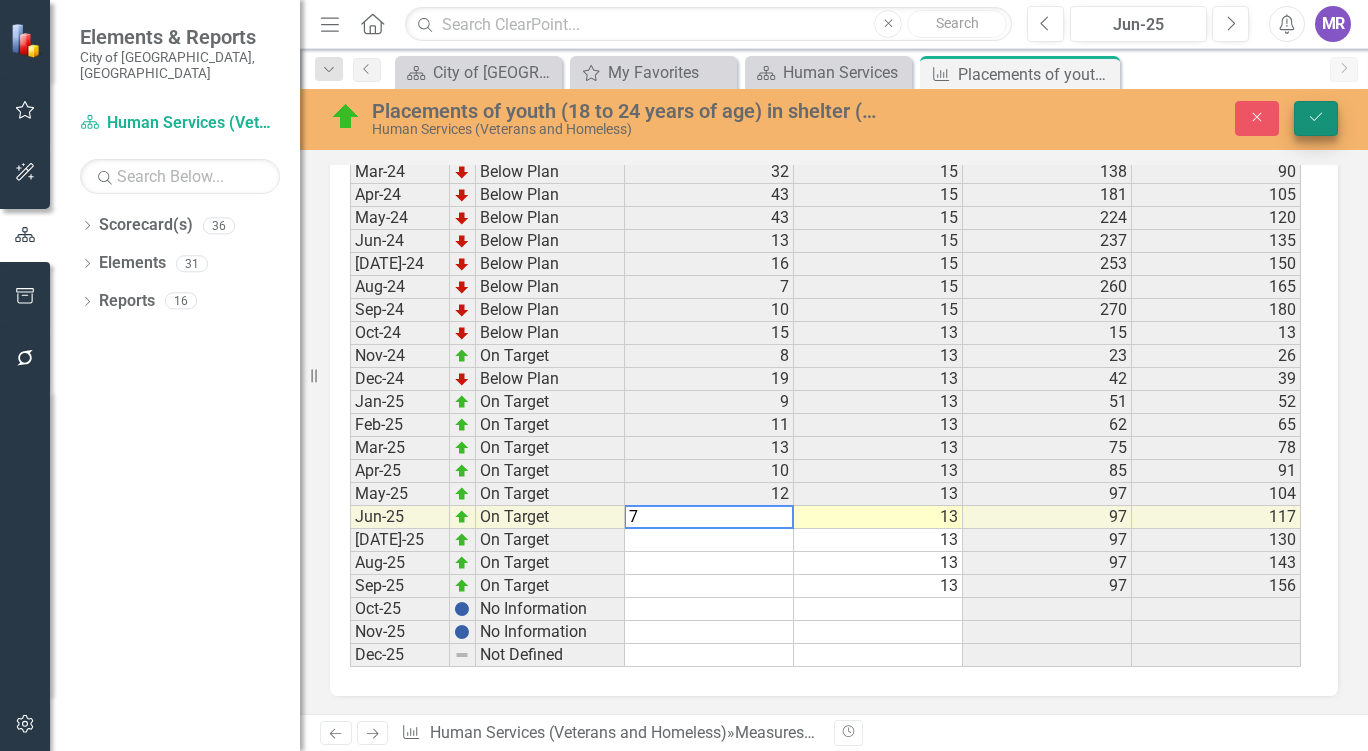 type on "7" 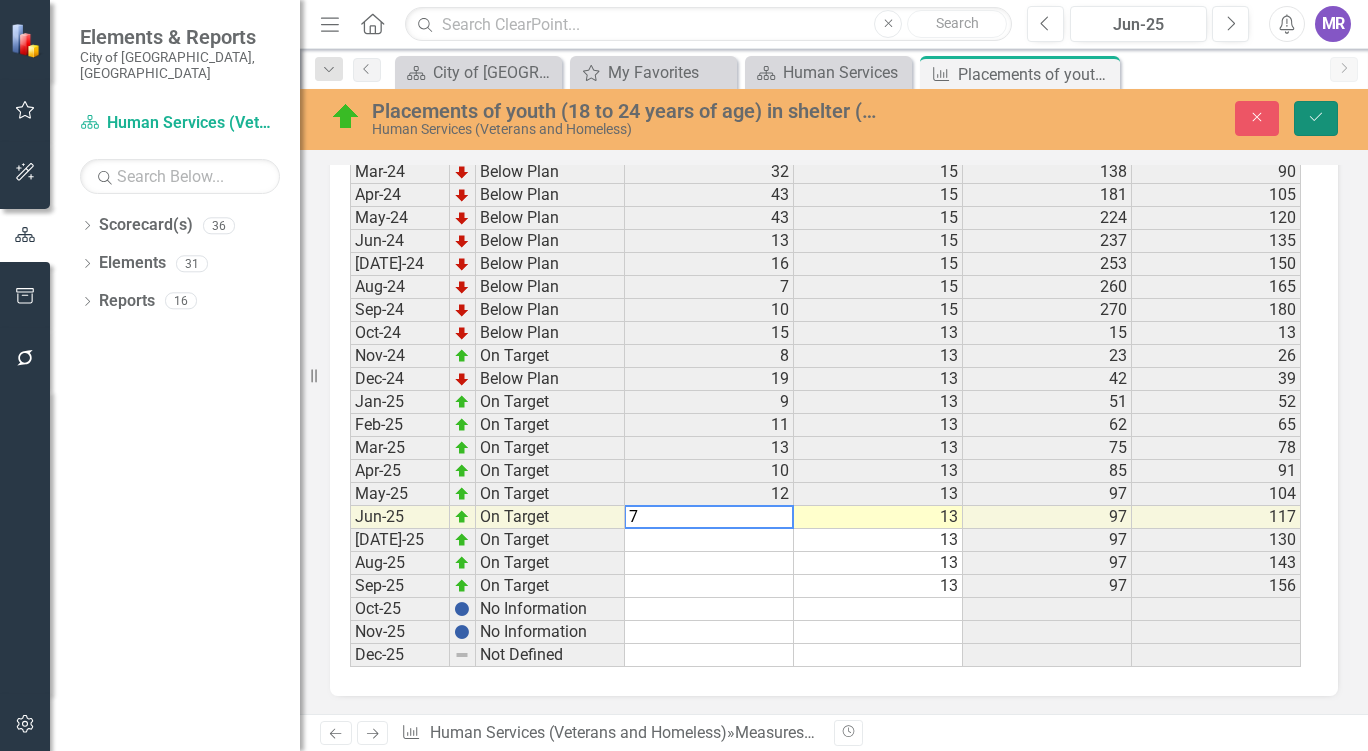click on "Save" at bounding box center (1316, 118) 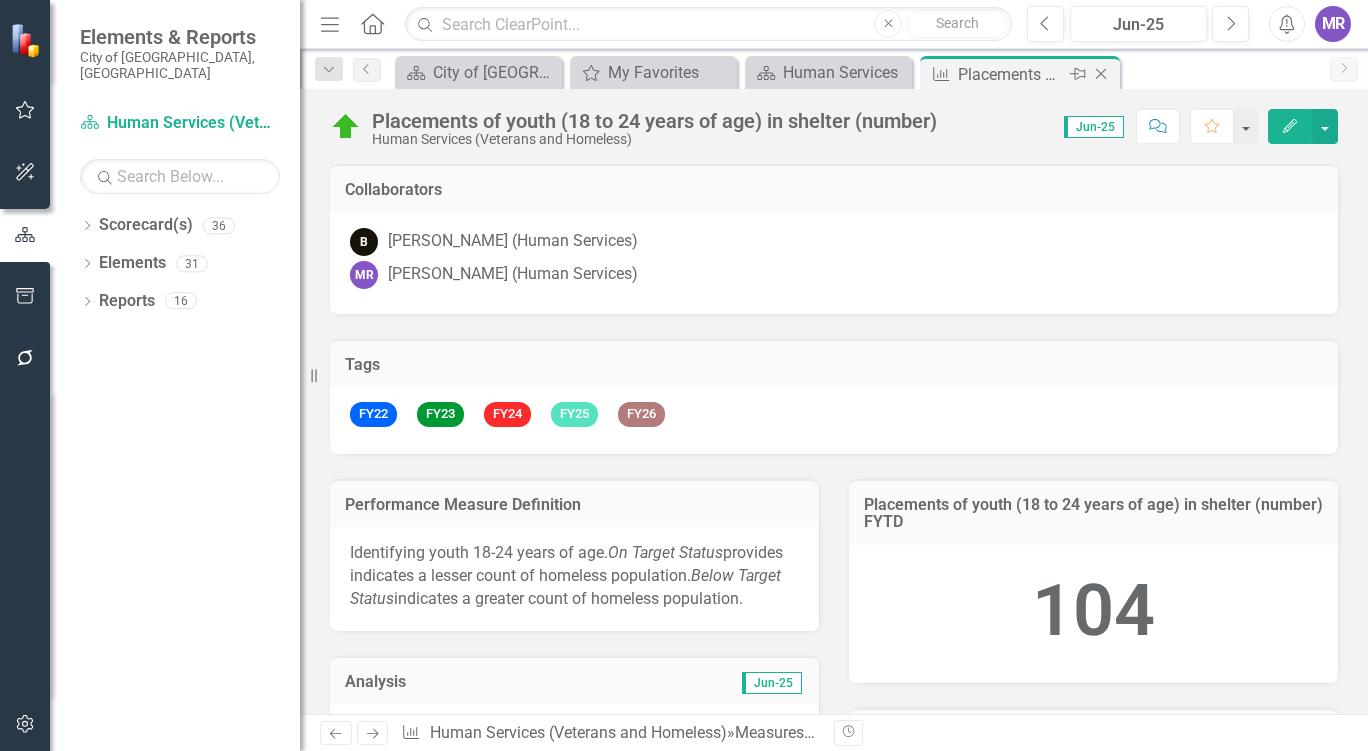 click on "Close" 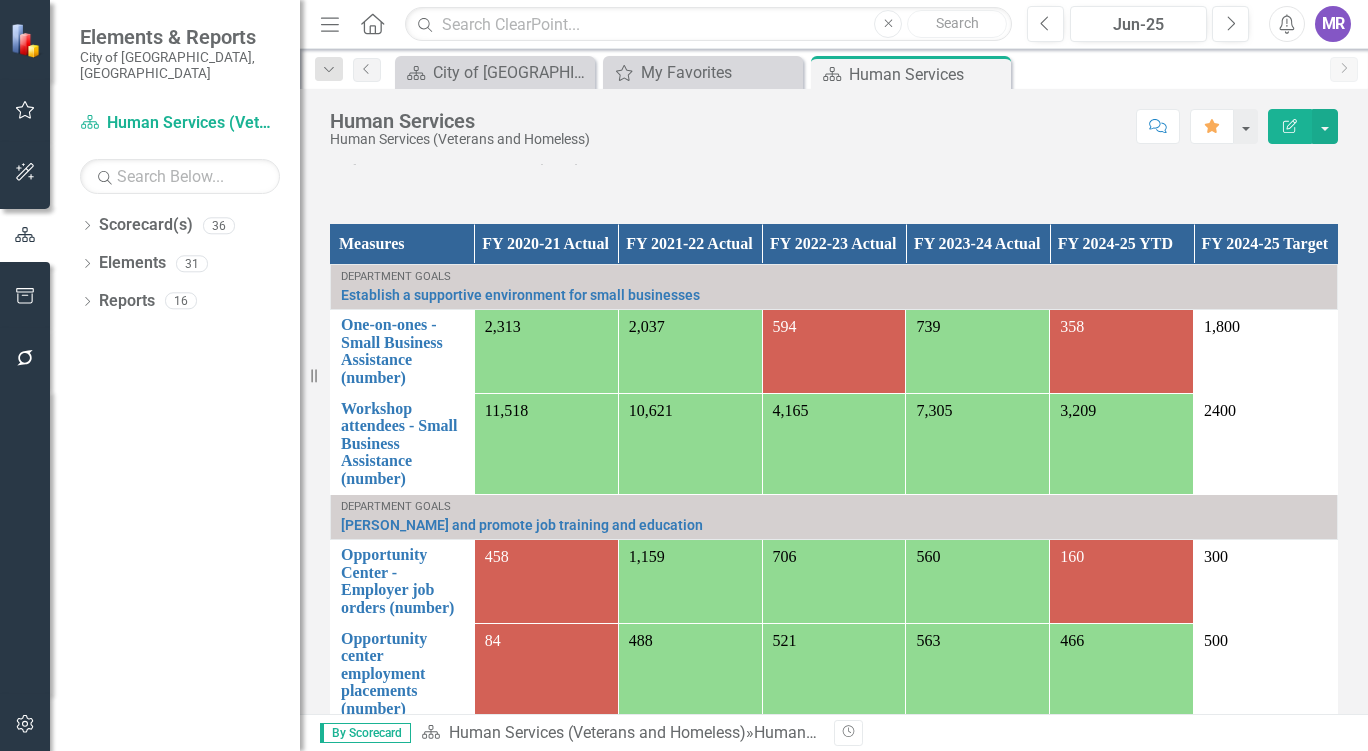 scroll, scrollTop: 1654, scrollLeft: 0, axis: vertical 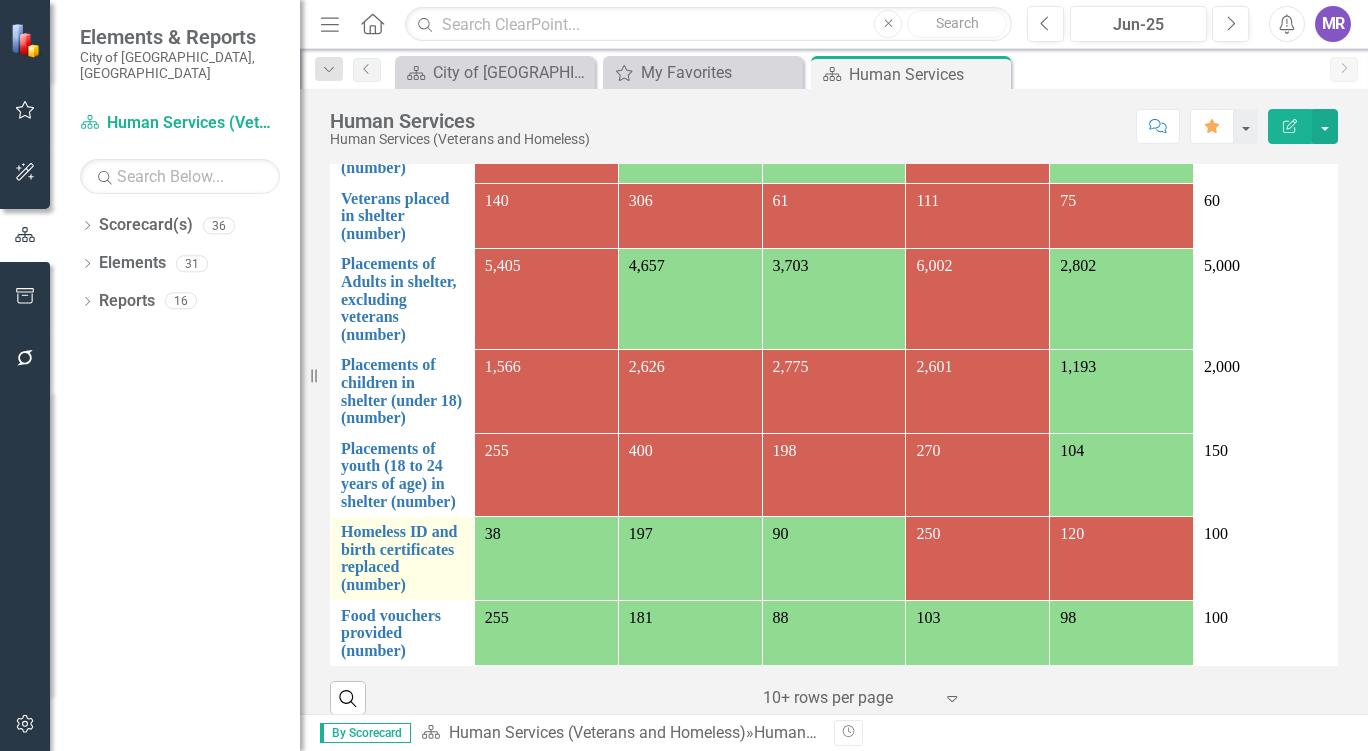 click on "Edit Edit Measure" at bounding box center [0, 0] 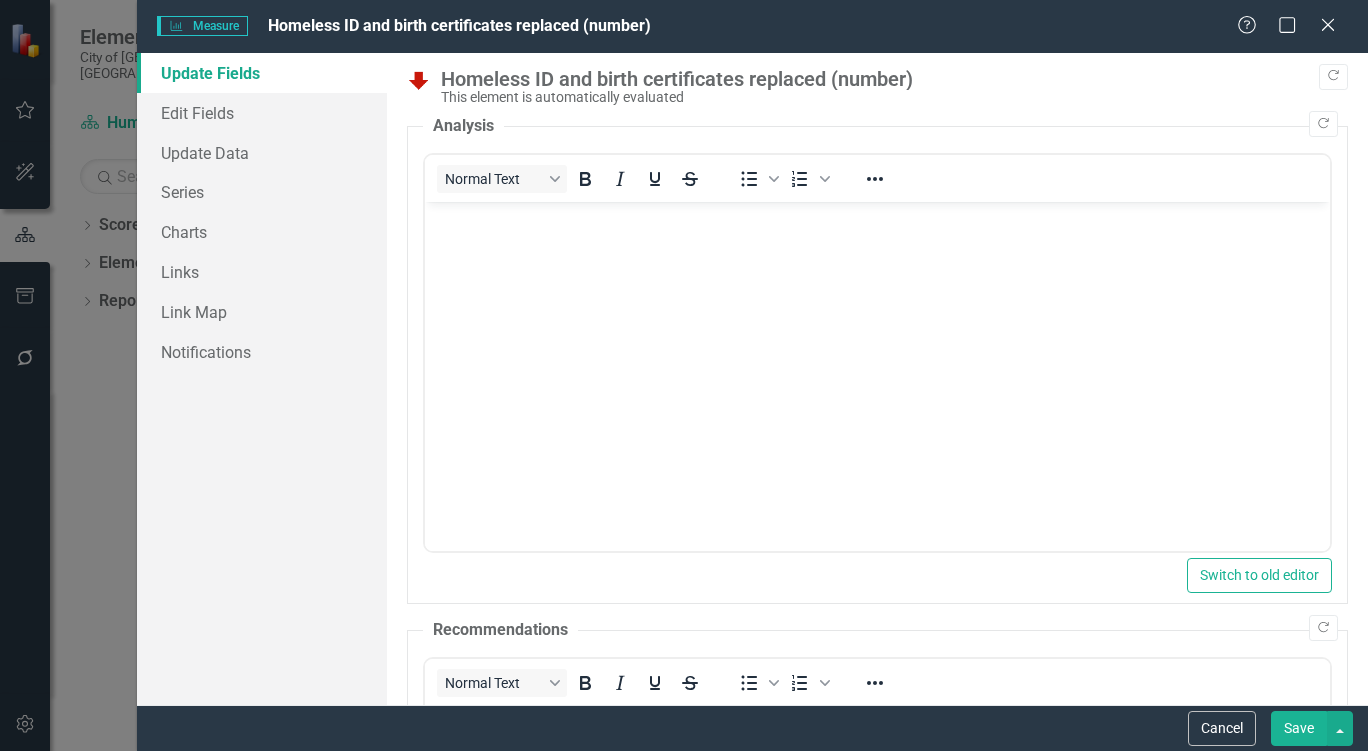scroll, scrollTop: 0, scrollLeft: 0, axis: both 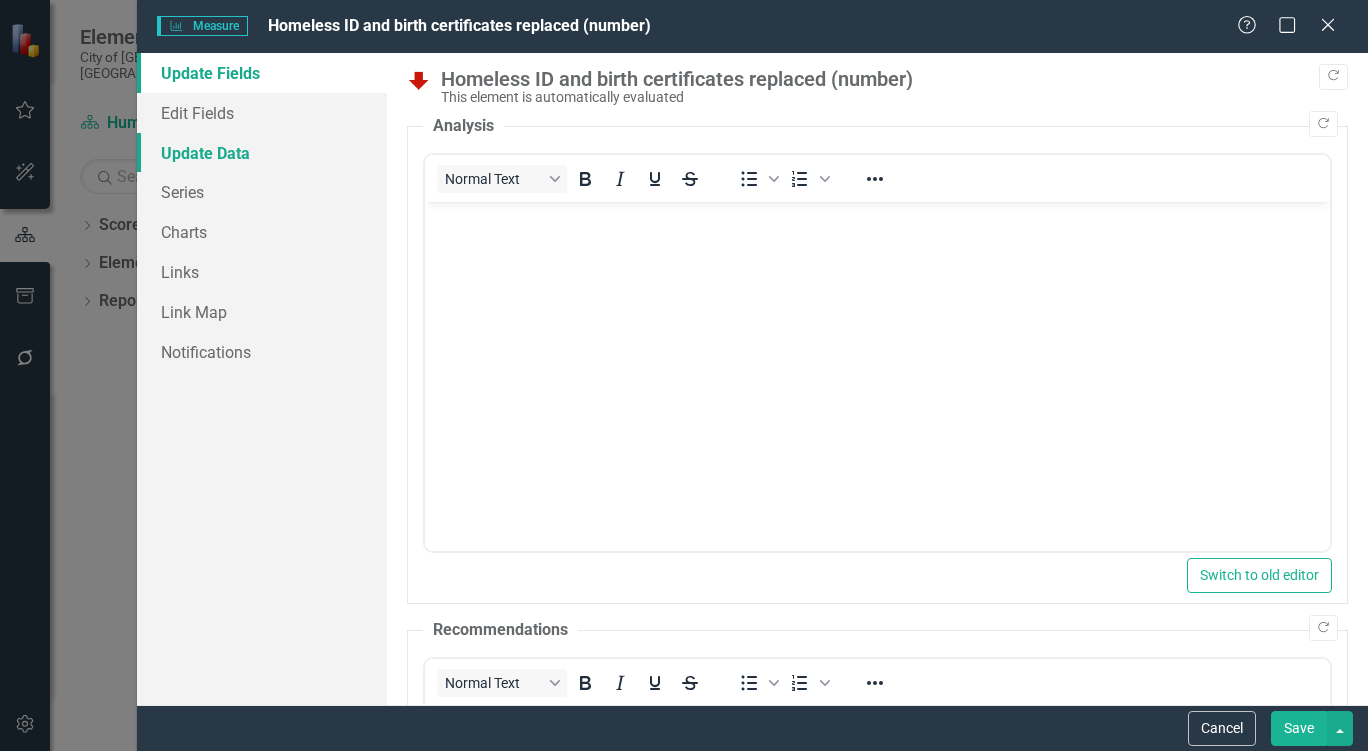 click on "Update  Data" at bounding box center [262, 153] 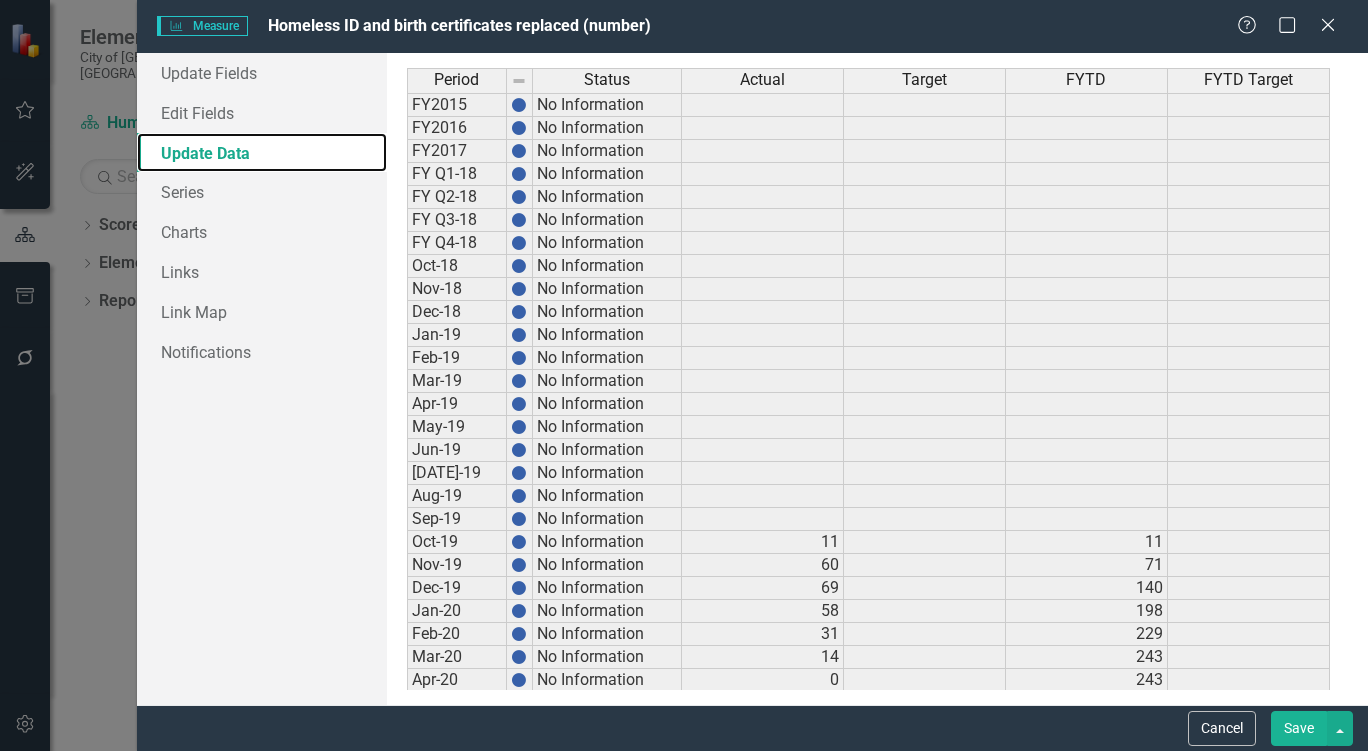scroll, scrollTop: 146, scrollLeft: 0, axis: vertical 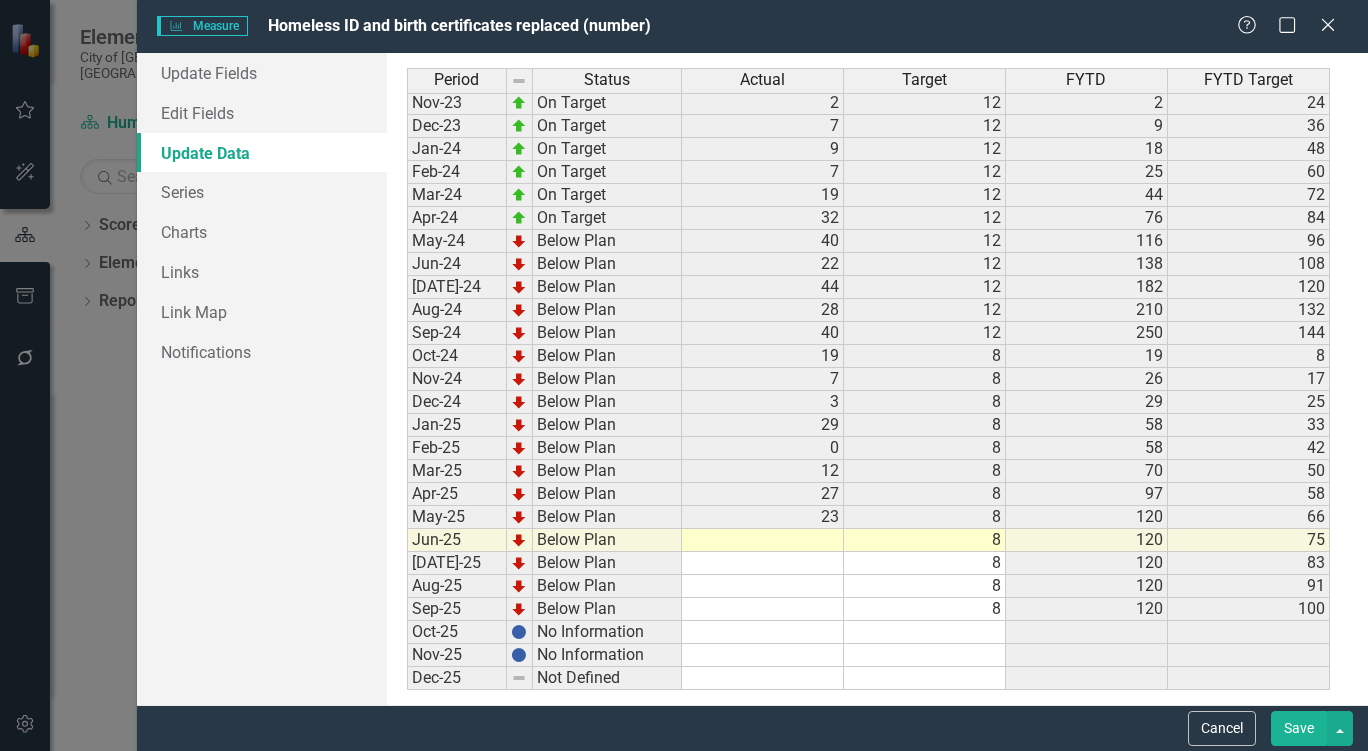 click on "May-22 Below Plan 18 17 162 133 Jun-22 Below Plan 6 17 168 150 Jul-22 Below Plan 20 17 188 166 Aug-22 Below Plan 4 17 192 183 Sep-22 On Target 5 17 197 200 Oct-22 On Target 4 17 4 17 Nov-22 On Target 0 17 4 33 Dec-22 On Target 22 17 26 50 Jan-23 On Target 6 17 32 67 Feb-23 On Target 1 17 33 83 Mar-23 On Target 26 17 59 100 Apr-23 On Target 7 17 66 117 May-23 On Target 5 17 71 133 Jun-23 On Target 5 17 76 150 Jul-23 On Target 6 17 82 167 Aug-23 On Target 5 17 87 183 Sep-23 On Target 3 17 90 200 Oct-23 On Target 0 12 0 12 Nov-23 On Target 2 12 2 24 Dec-23 On Target 7 12 9 36 Jan-24 On Target 9 12 18 48 Feb-24 On Target 7 12 25 60 Mar-24 On Target 19 12 44 72 Apr-24 On Target 32 12 76 84 May-24 Below Plan 40 12 116 96 Jun-24 Below Plan 22 12 138 108 Jul-24 Below Plan 44 12 182 120 Aug-24 Below Plan 28 12 210 132 Sep-24 Below Plan 40 12 250 144 Oct-24 Below Plan 19 8 19 8 Nov-24 Below Plan 7 8 26 17 Dec-24 Below Plan 3 8 29 25 Jan-25 Below Plan 29 8 58 33 Feb-25 Below Plan 0 8 58 42 Mar-25 Below Plan 12 8 70 50 8" at bounding box center [868, 183] 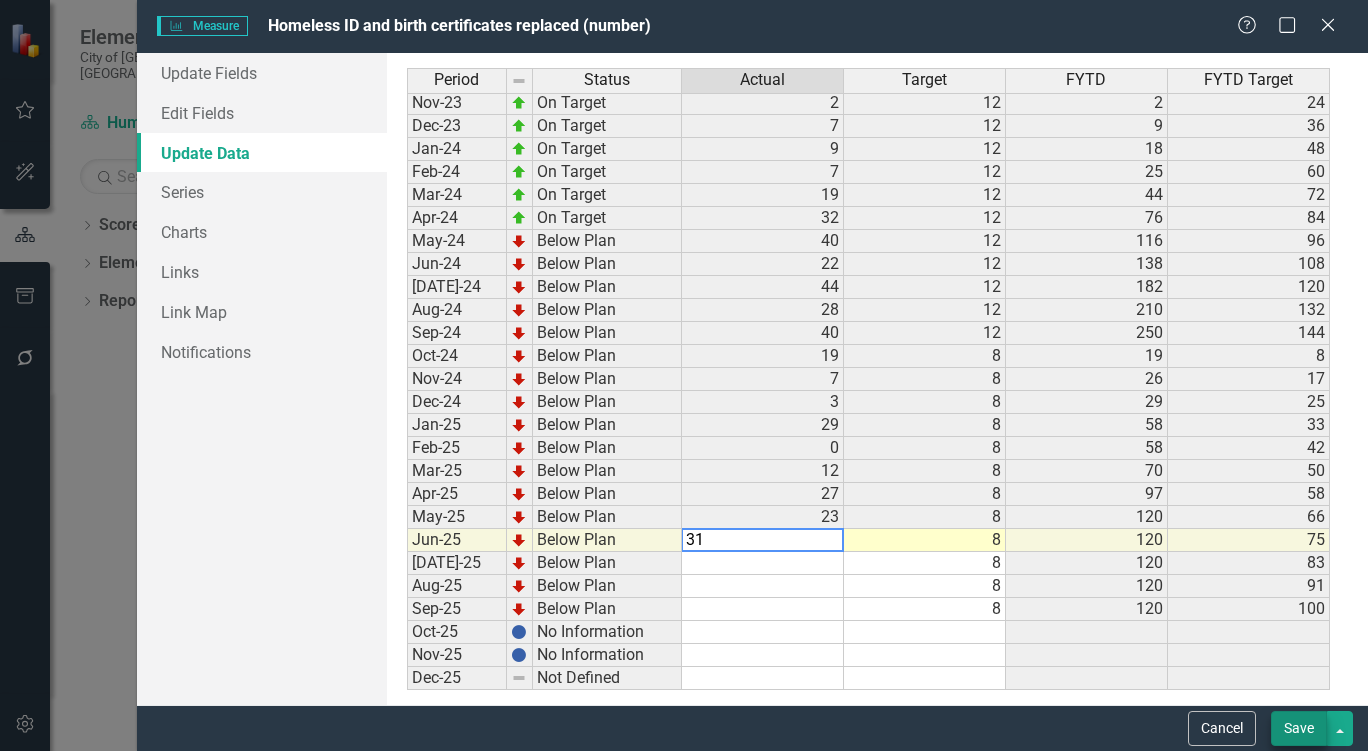 type on "31" 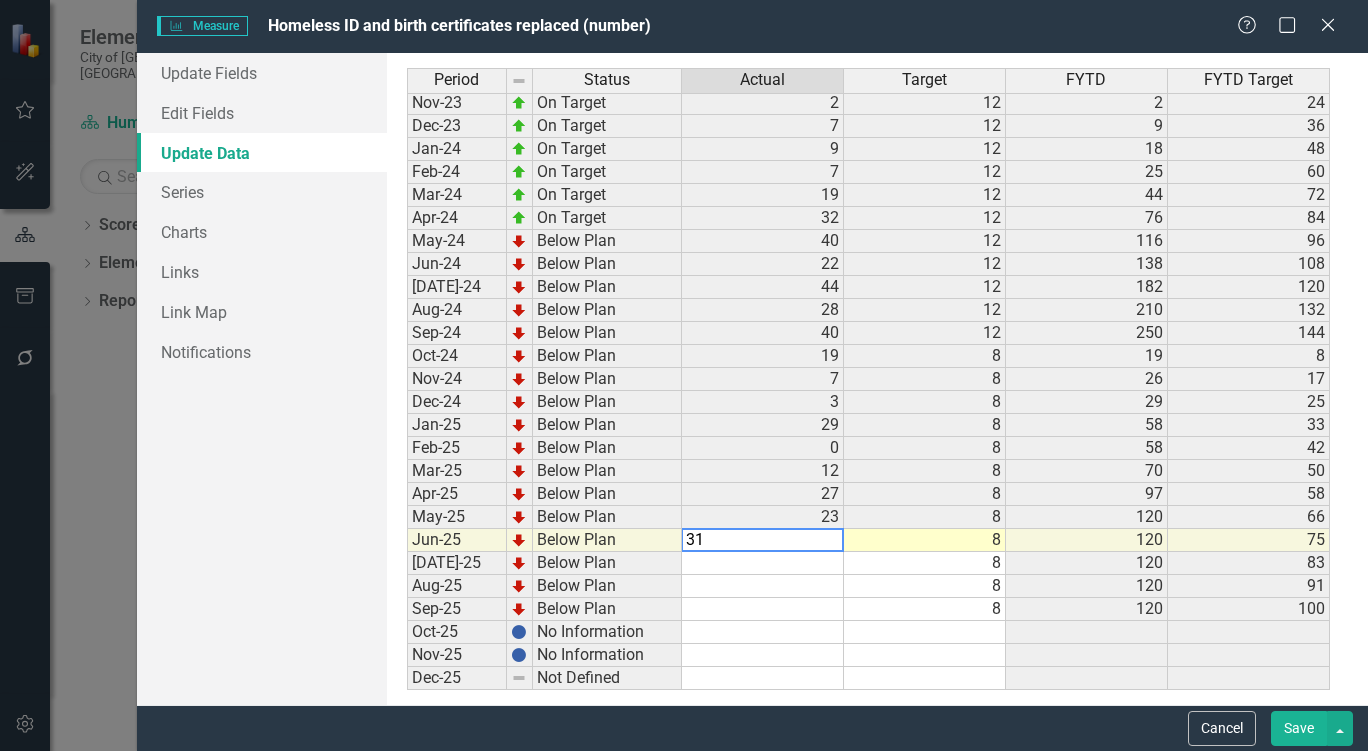 click on "Save" at bounding box center (1299, 728) 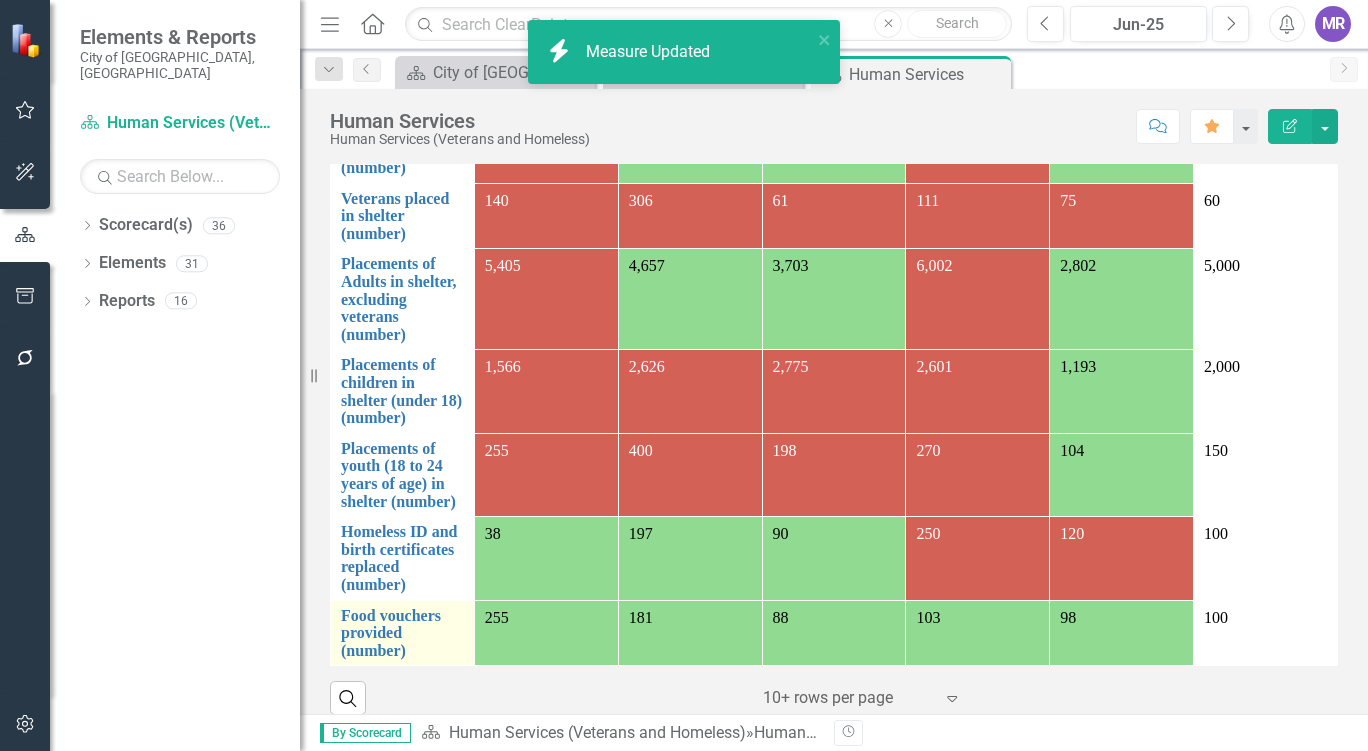 click on "Edit Edit Measure" at bounding box center [0, 0] 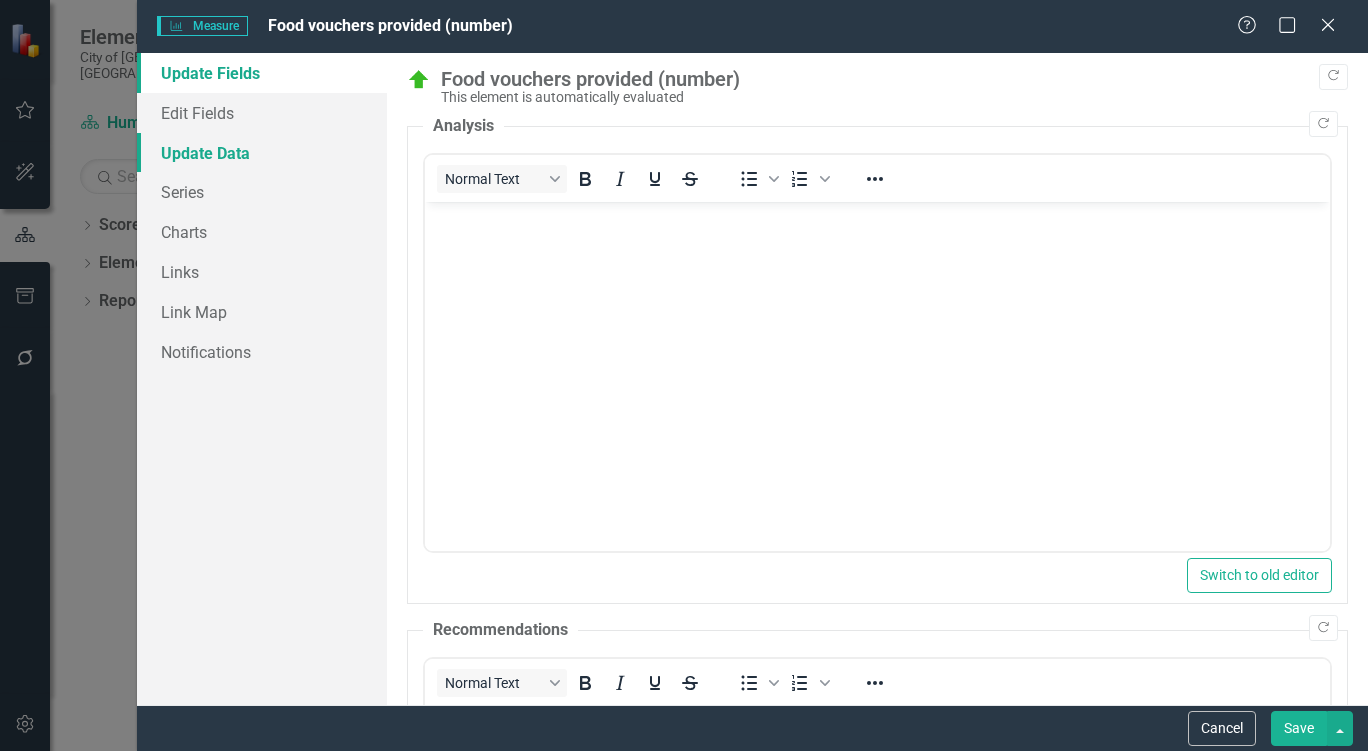 scroll, scrollTop: 0, scrollLeft: 0, axis: both 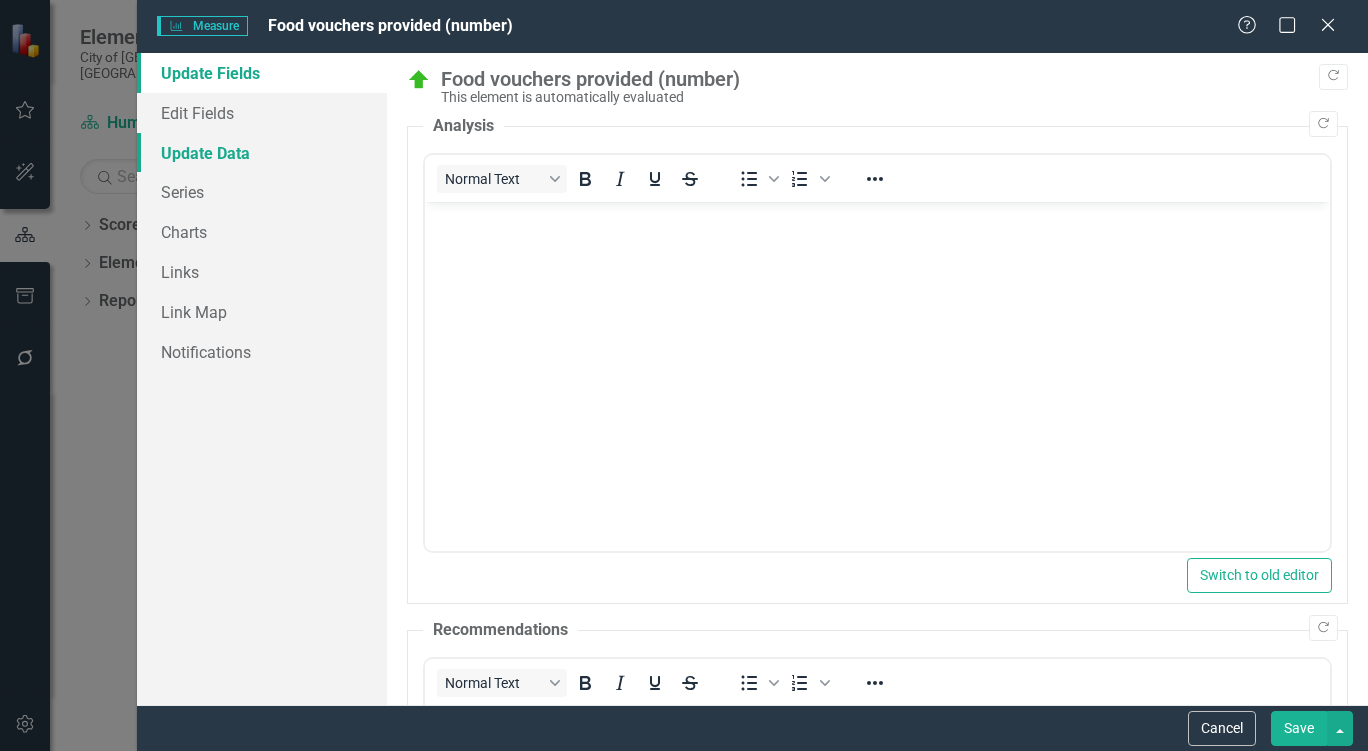 click on "Update  Data" at bounding box center [262, 153] 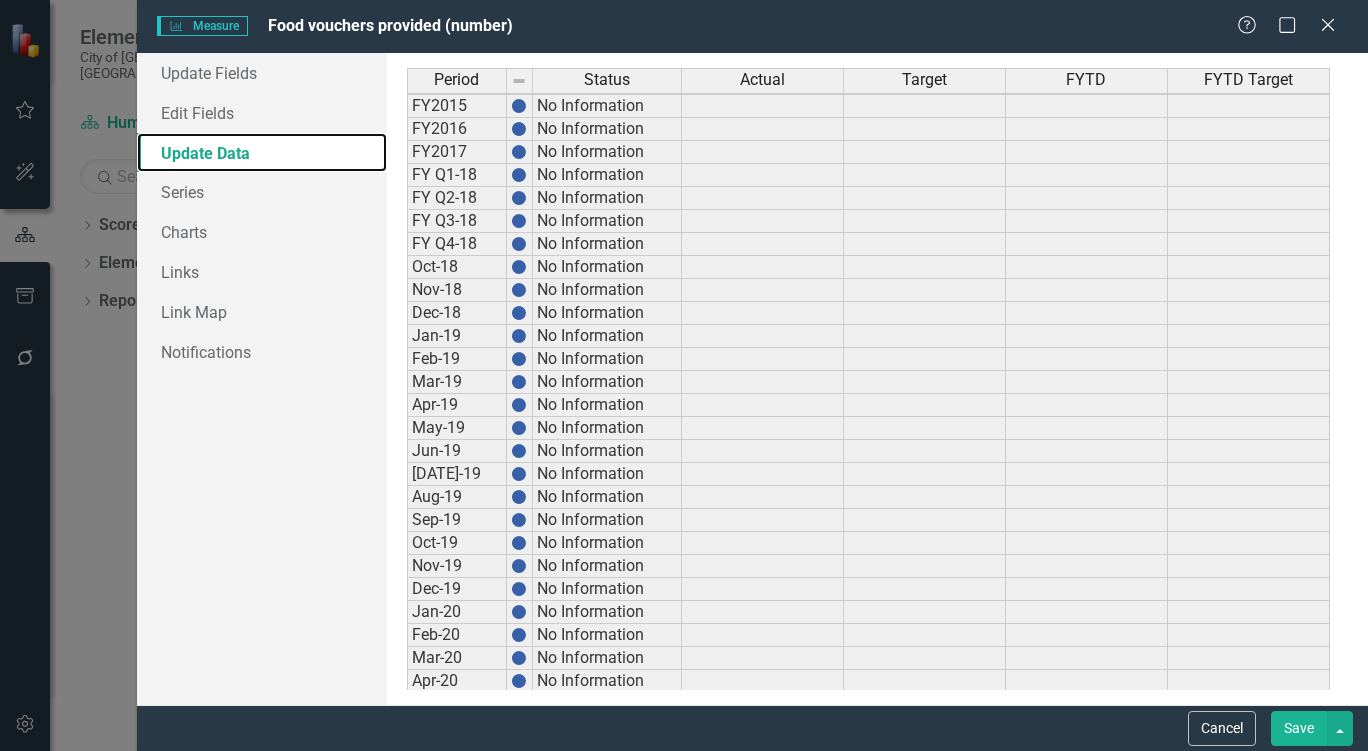 scroll, scrollTop: 293, scrollLeft: 0, axis: vertical 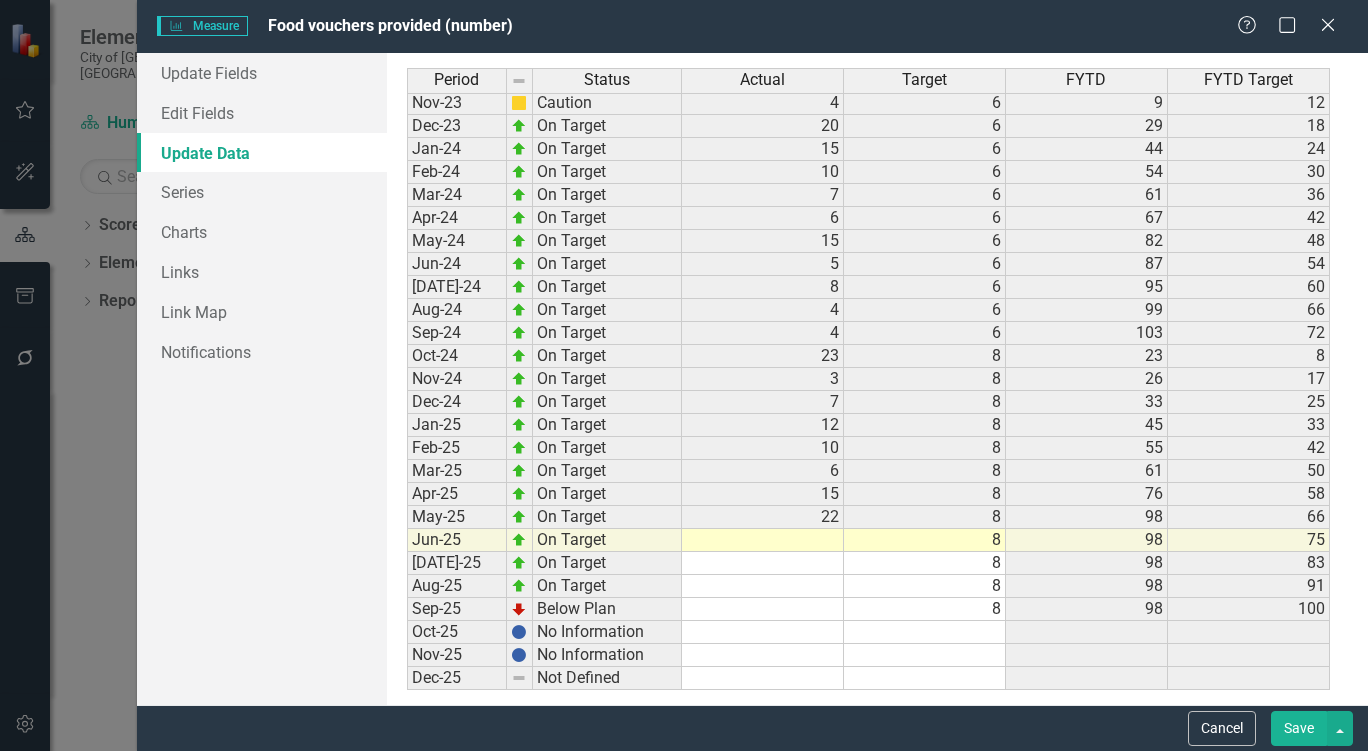 click on "Jun-22 On Target 11 4 146 36 Jul-22 On Target 16 4 162 40 Aug-22 On Target 13 4 175 44 Sep-22 On Target 6 4 181 48 Oct-22 Caution 1 4 1 4 Nov-22 On Target 9 4 10 8 Dec-22 On Target 3 4 13 12 Jan-23 On Target 5 4 18 17 Feb-23 On Target 21 4 39 21 Mar-23 On Target 13 4 52 25 Apr-23 On Target 2 4 54 29 May-23 On Target 6 4 60 33 Jun-23 On Target 2 4 62 37 Jul-23 On Target 16 4 78 42 Aug-23 On Target 4 4 82 46 Sep-23 On Target 6 4 88 50 Oct-23 Below Plan 5 6 5 6 Nov-23 Caution 4 6 9 12 Dec-23 On Target 20 6 29 18 Jan-24 On Target 15 6 44 24 Feb-24 On Target 10 6 54 30 Mar-24 On Target 7 6 61 36 Apr-24 On Target 6 6 67 42 May-24 On Target 15 6 82 48 Jun-24 On Target 5 6 87 54 Jul-24 On Target 8 6 95 60 Aug-24 On Target 4 6 99 66 Sep-24 On Target 4 6 103 72 Oct-24 On Target 23 8 23 8 Nov-24 On Target 3 8 26 17 Dec-24 On Target 7 8 33 25 Jan-25 On Target 12 8 45 33 Feb-25 On Target 10 8 55 42 Mar-25 On Target 6 8 61 50 Apr-25 On Target 15 8 76 58 May-25 On Target 22 8 98 66 Jun-25 On Target 8 98 75 Jul-25 On Target" at bounding box center [868, 195] 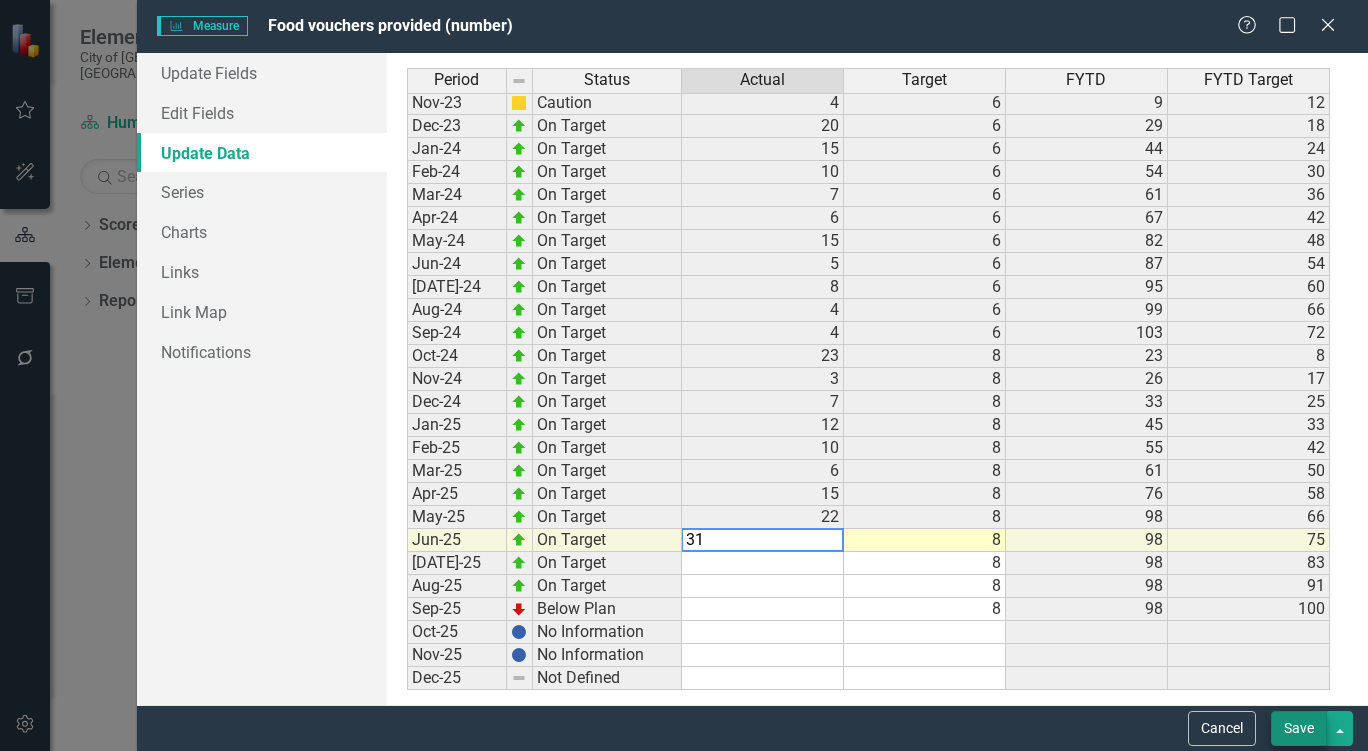 type on "31" 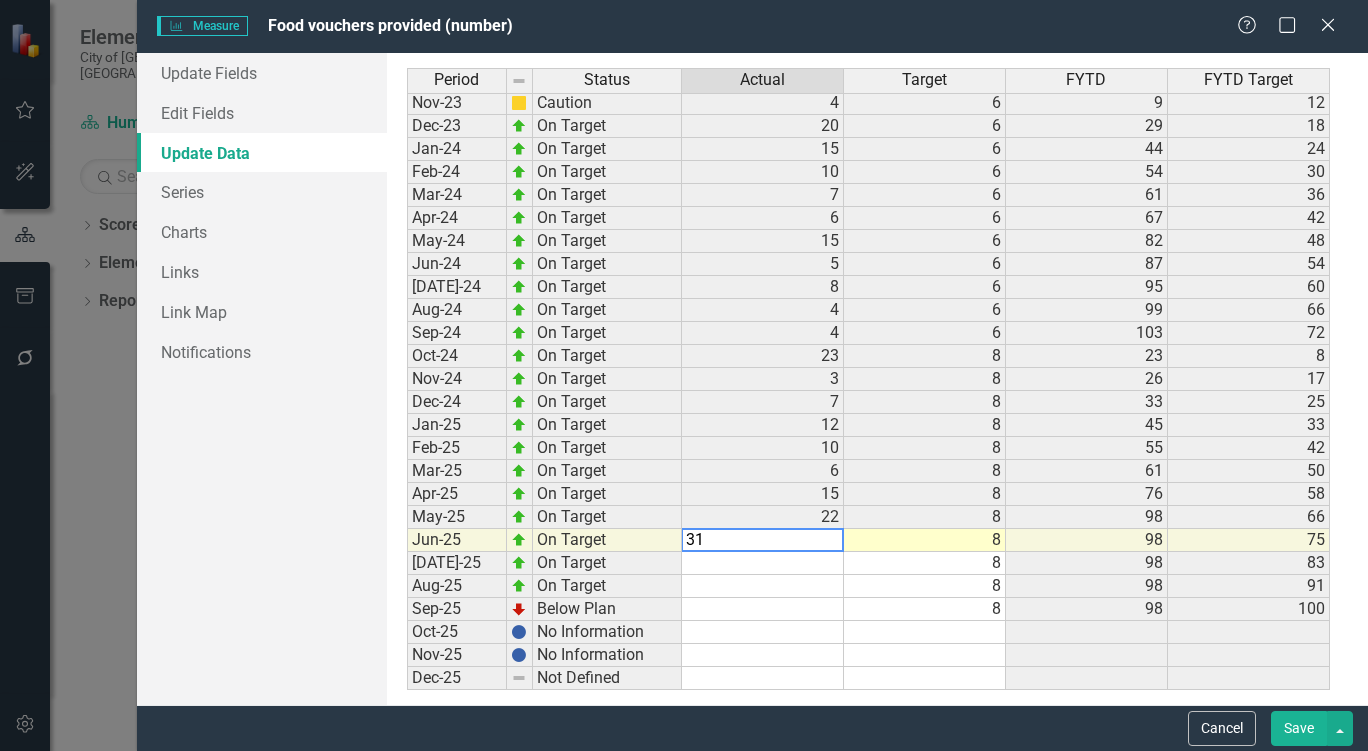 click on "Save" at bounding box center (1299, 728) 